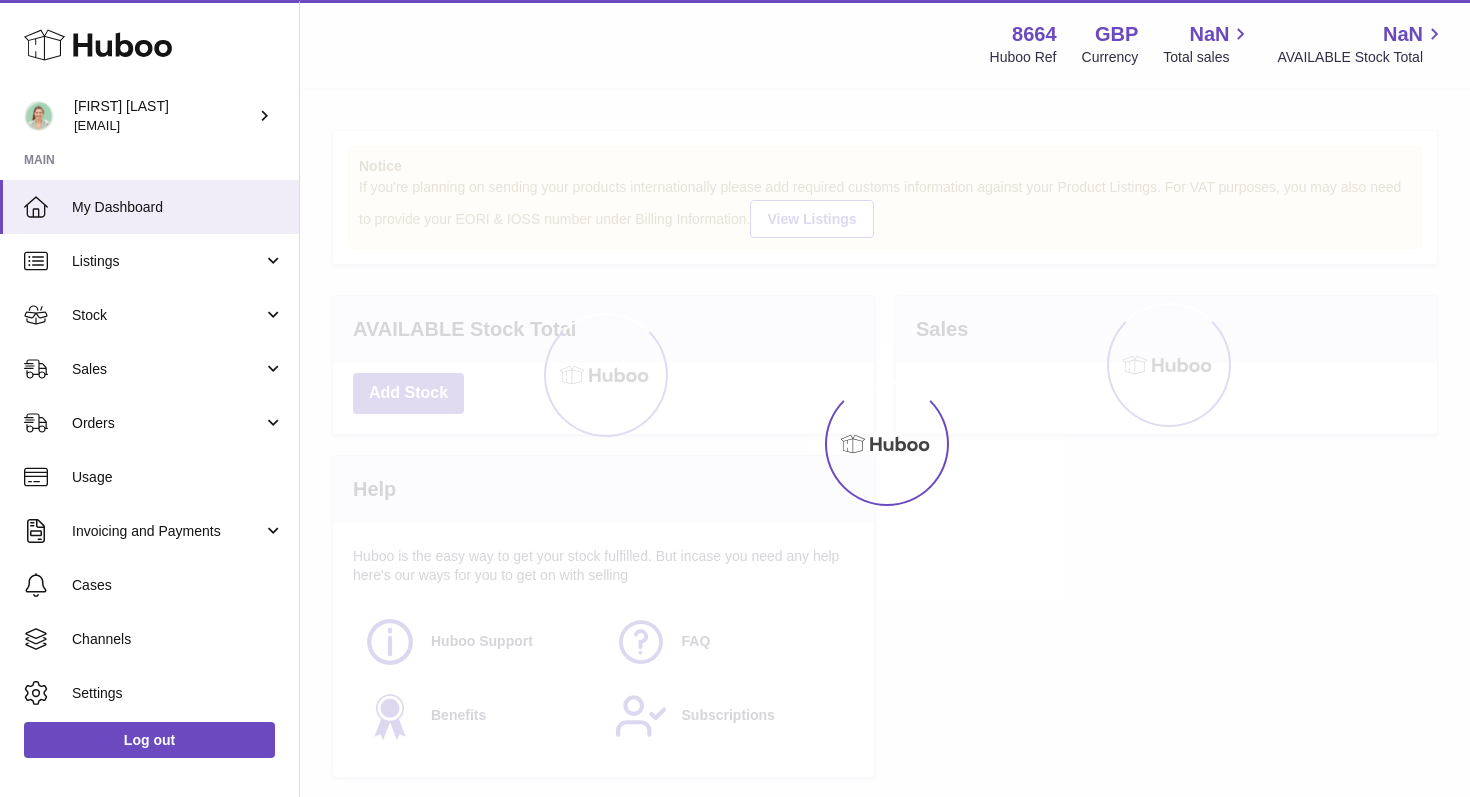scroll, scrollTop: 0, scrollLeft: 0, axis: both 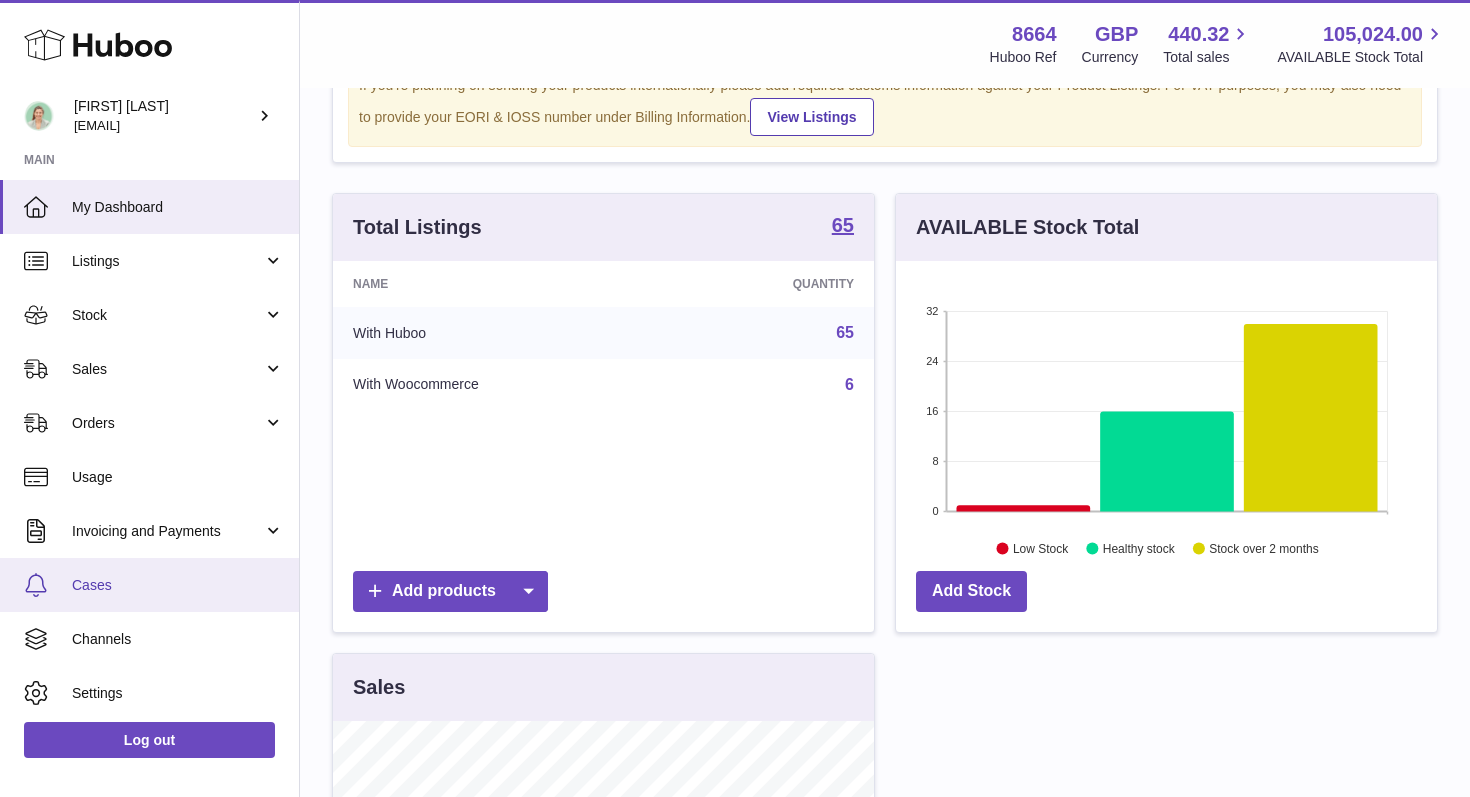 click on "Cases" at bounding box center (178, 585) 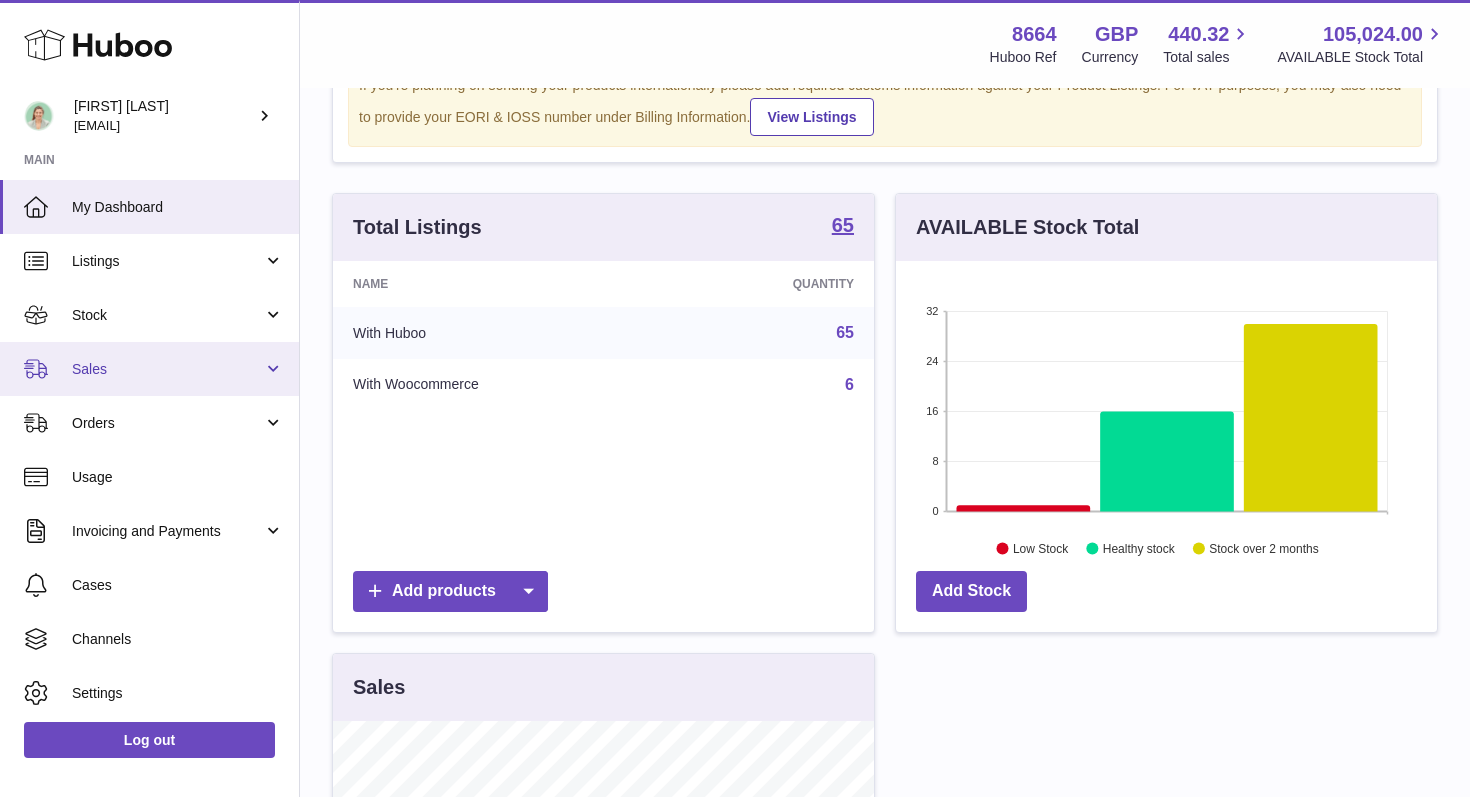 click on "Sales" at bounding box center (149, 369) 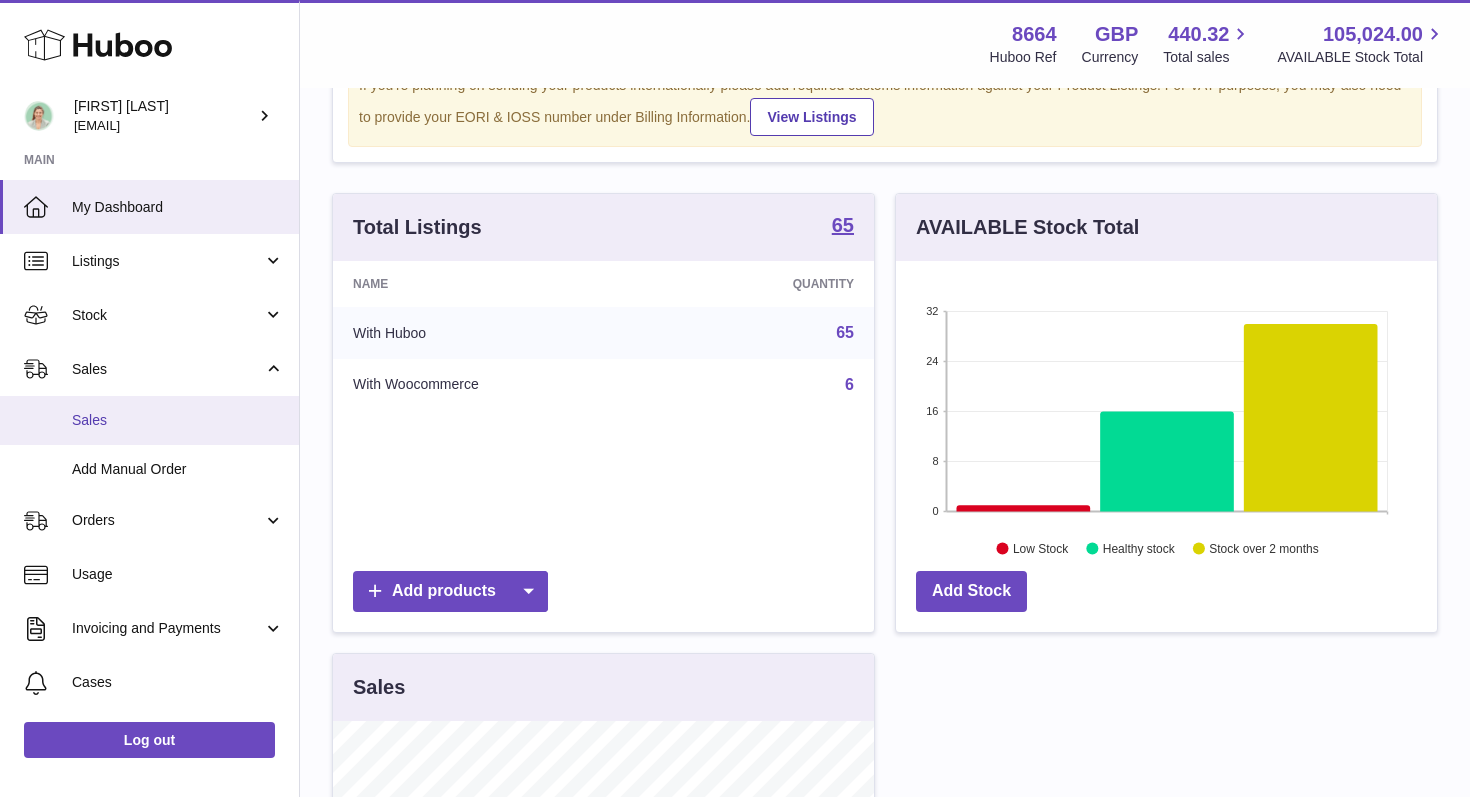 click on "Sales" at bounding box center [149, 420] 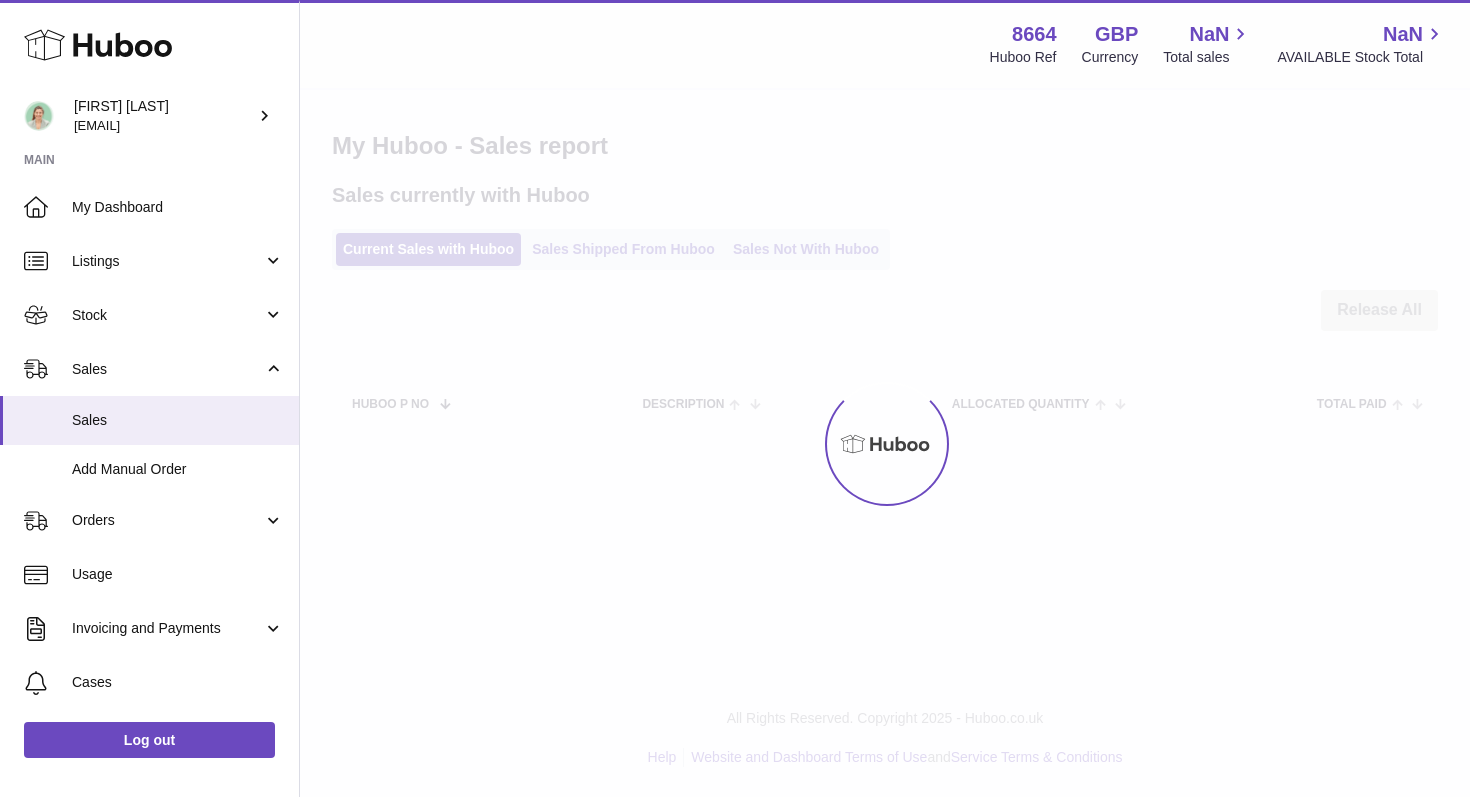 scroll, scrollTop: 0, scrollLeft: 0, axis: both 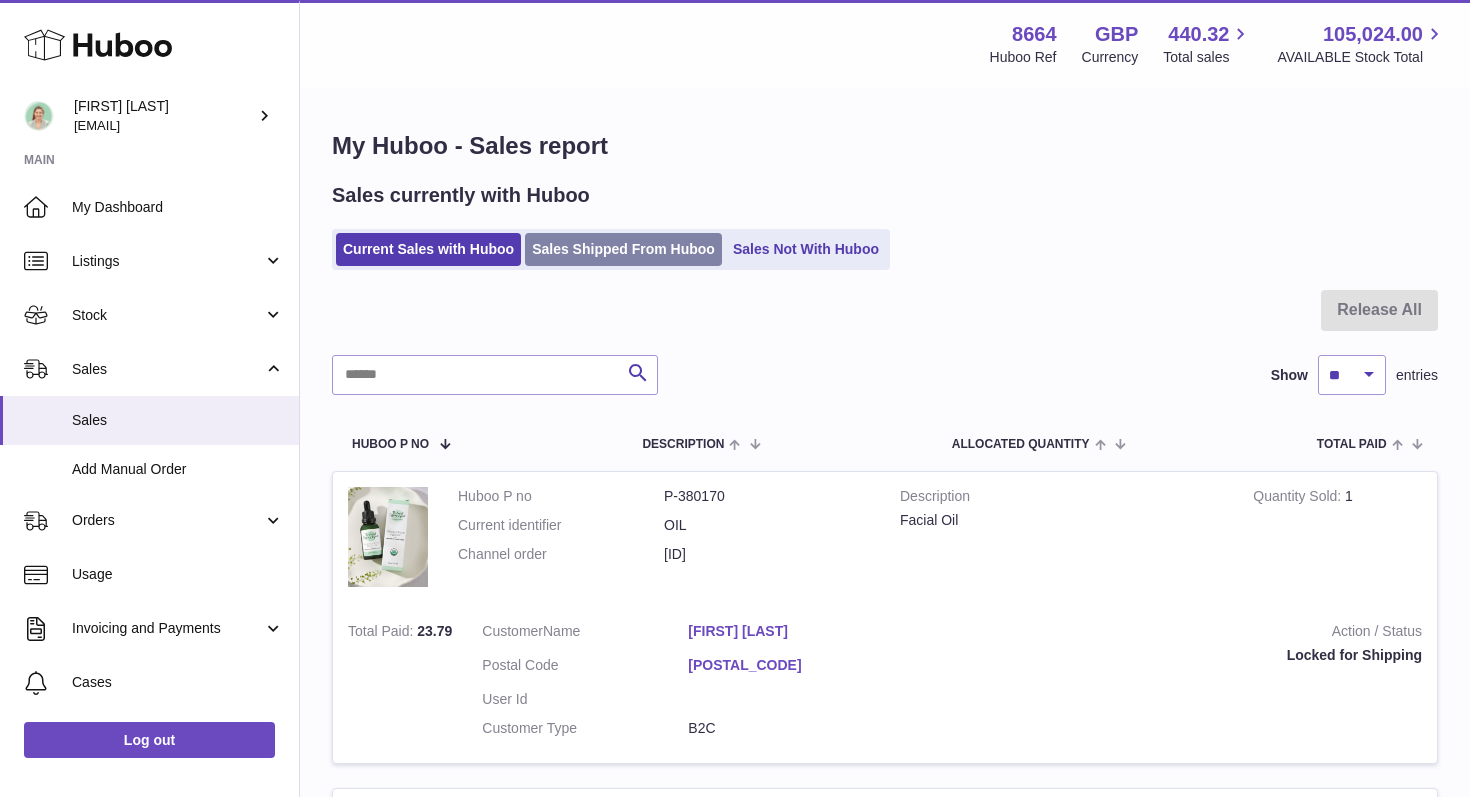 click on "Sales Shipped From Huboo" at bounding box center [623, 249] 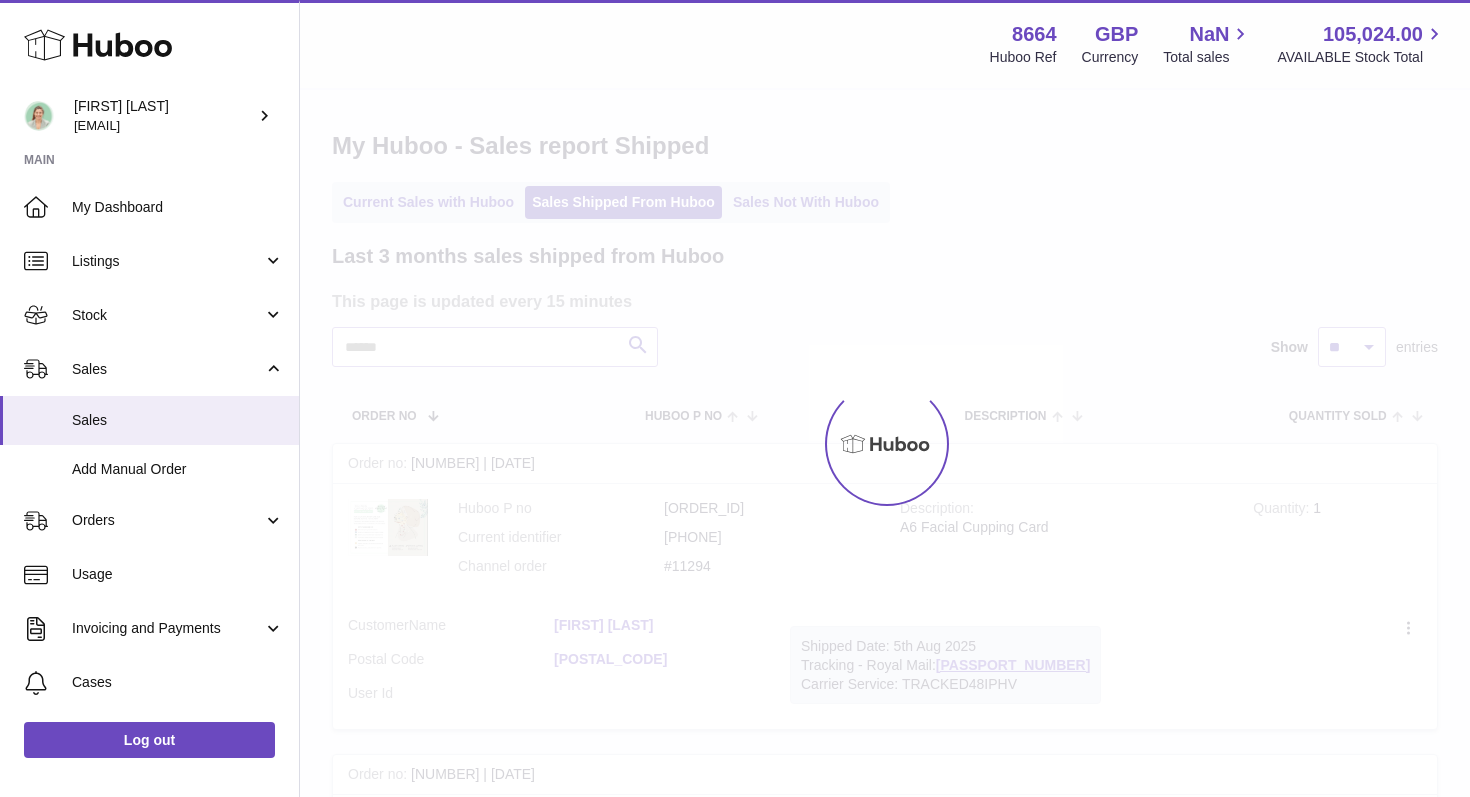 scroll, scrollTop: 0, scrollLeft: 0, axis: both 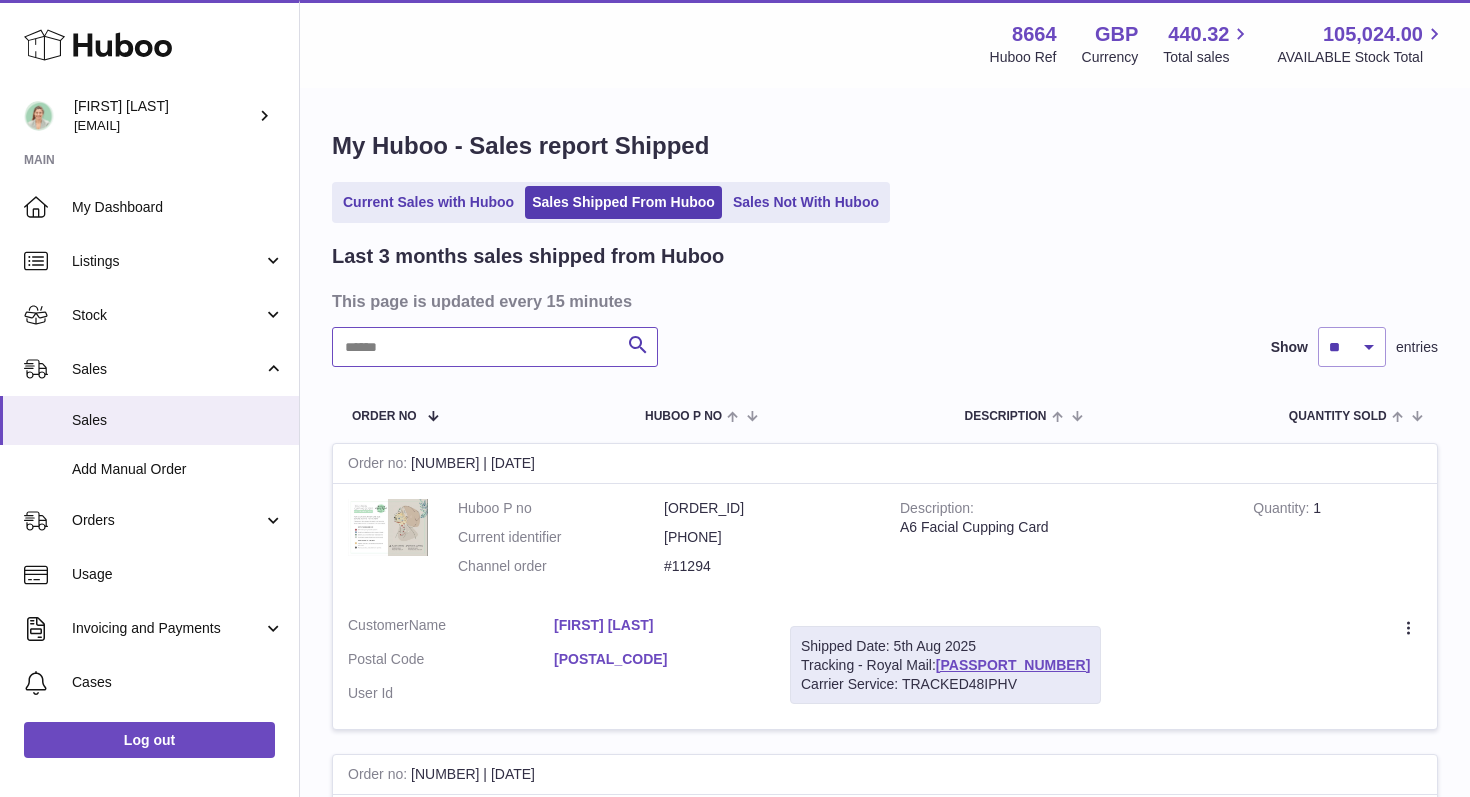 click at bounding box center (495, 347) 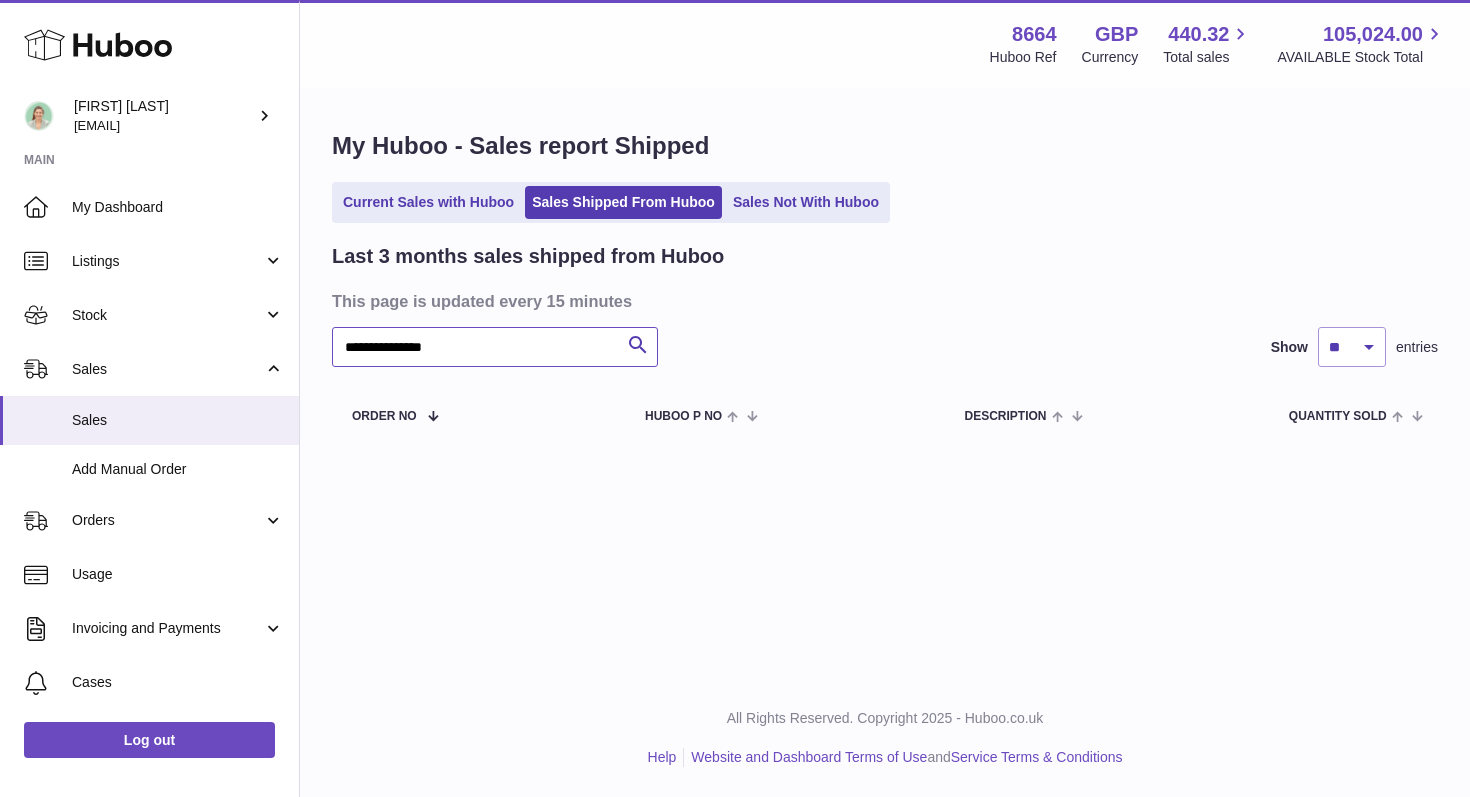 drag, startPoint x: 396, startPoint y: 351, endPoint x: 337, endPoint y: 349, distance: 59.03389 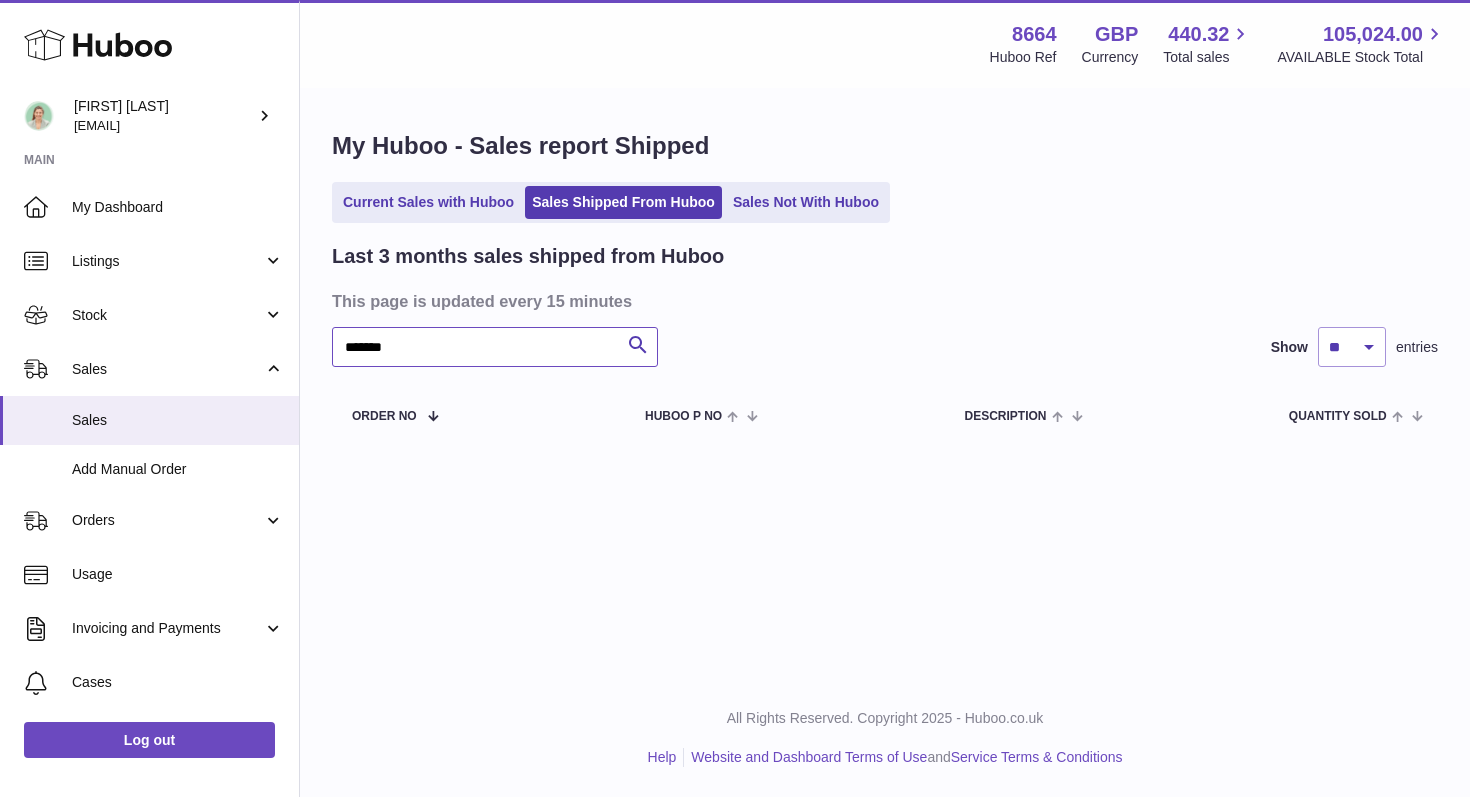type on "*******" 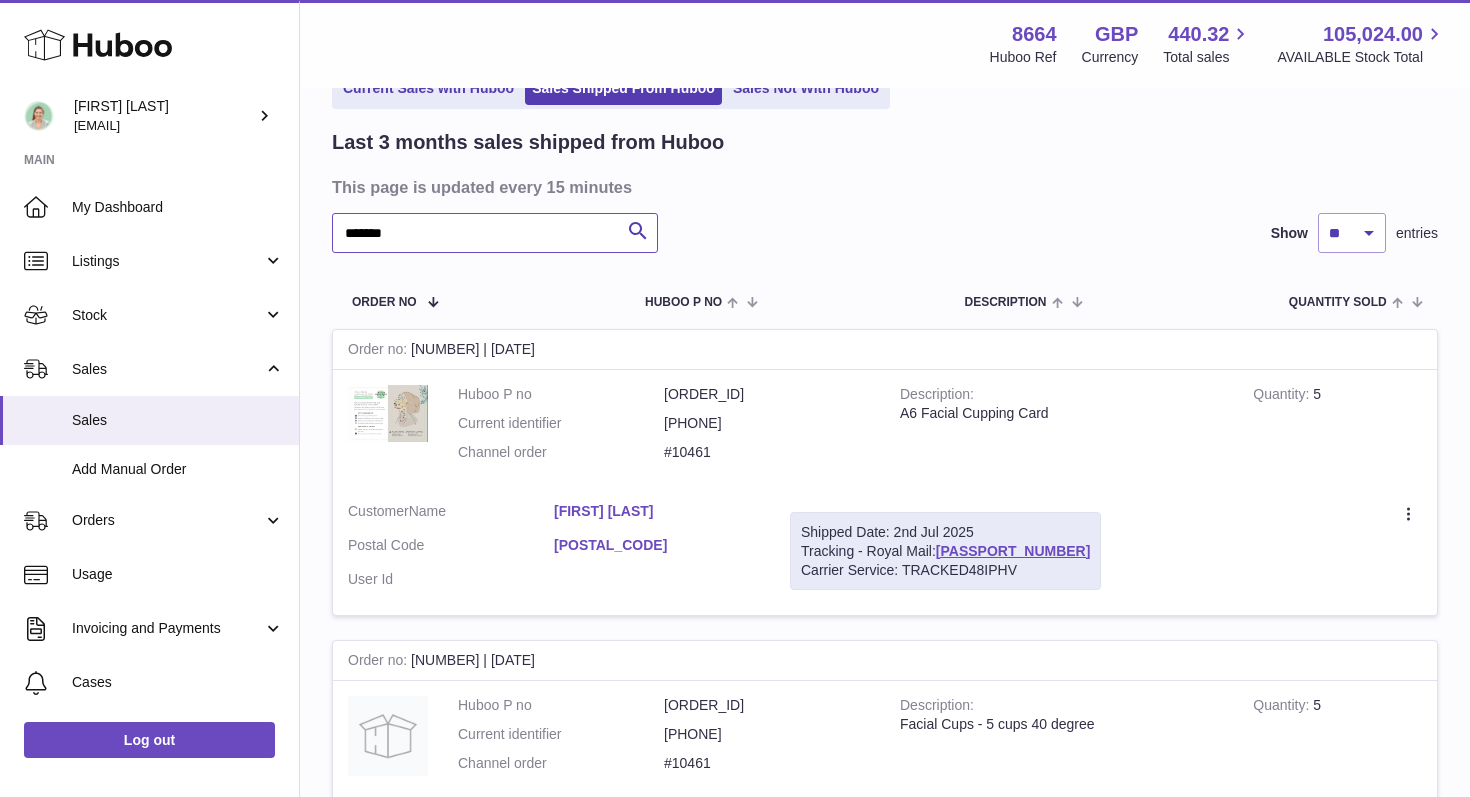 scroll, scrollTop: 165, scrollLeft: 0, axis: vertical 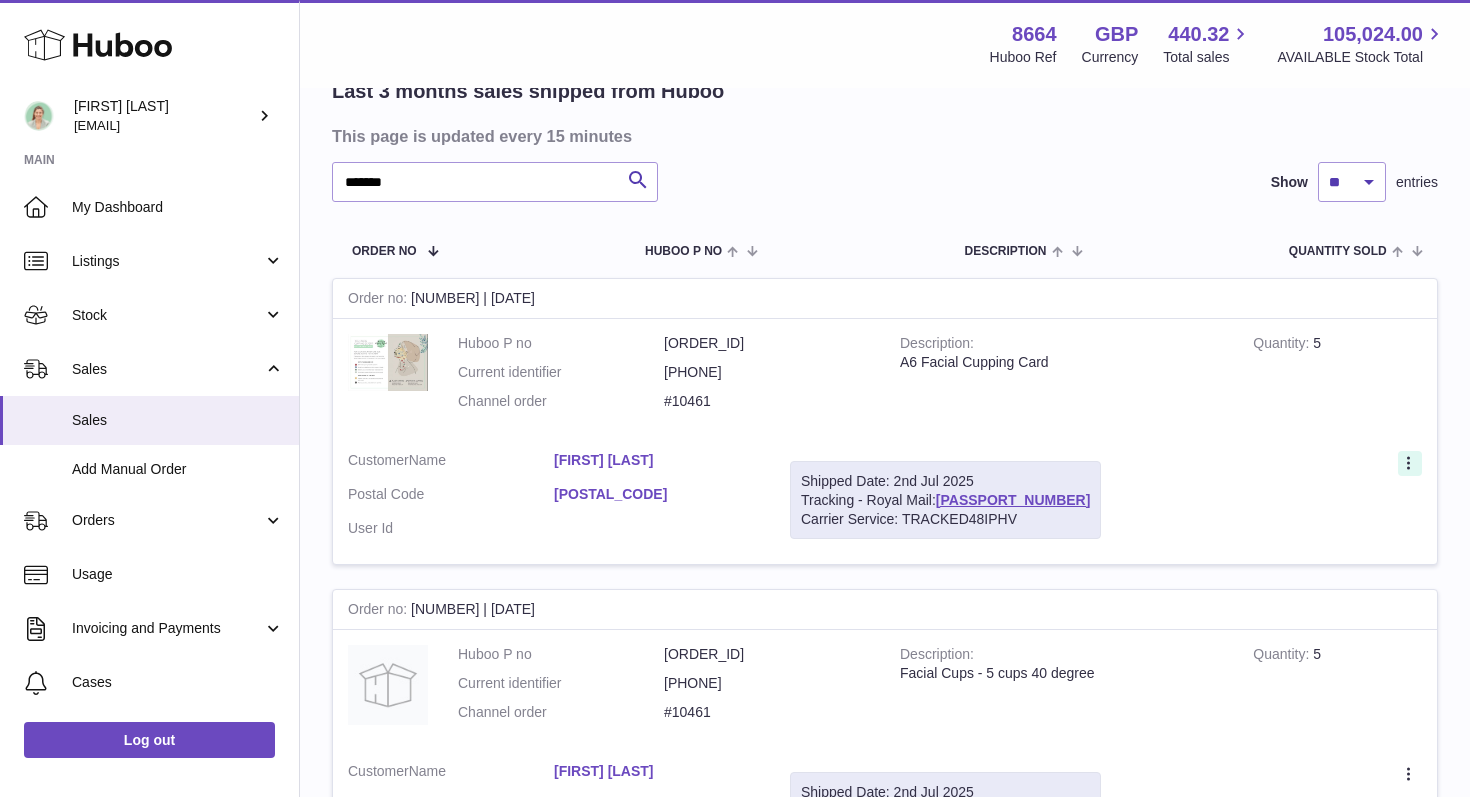 click 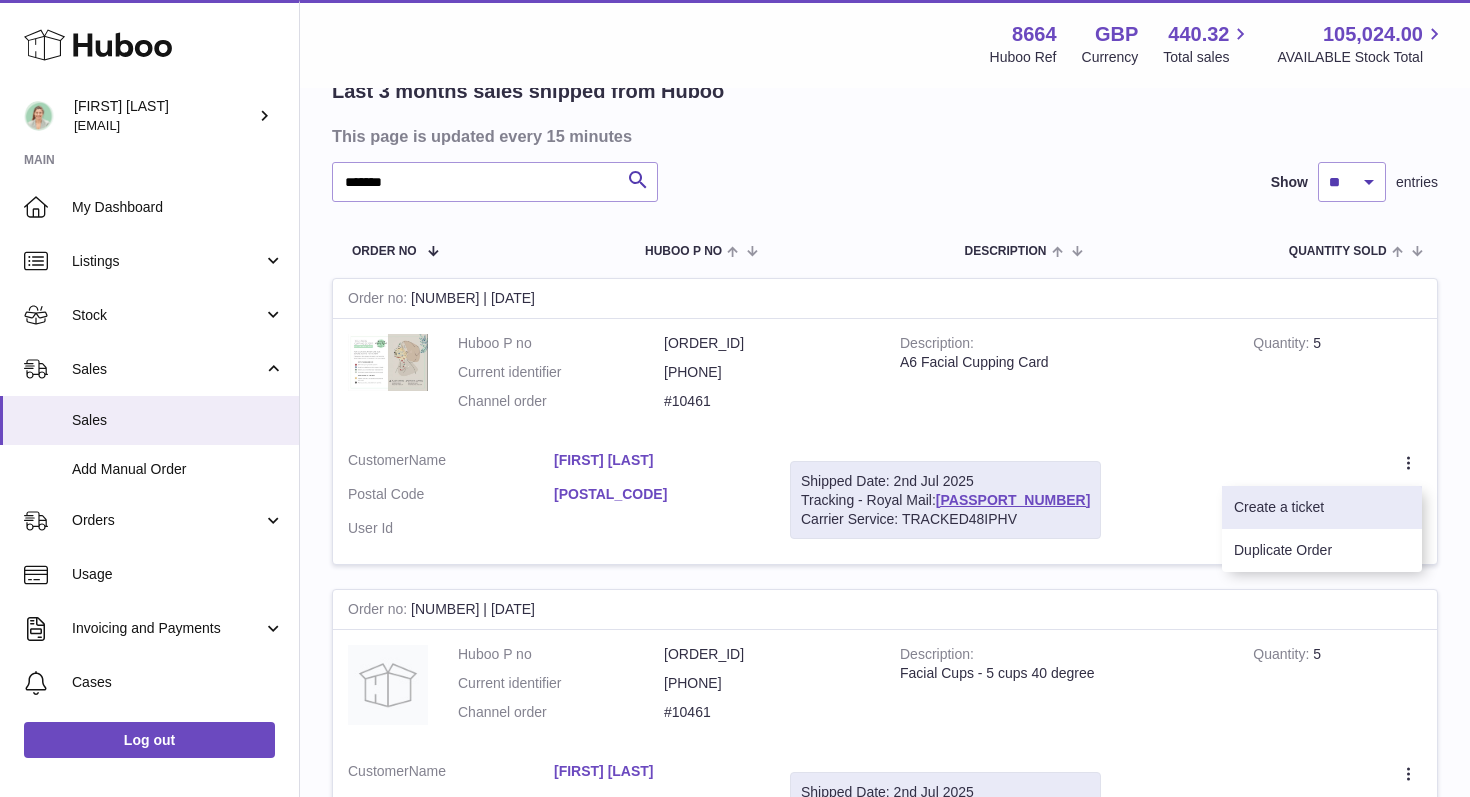 click on "Create a ticket" at bounding box center [1322, 507] 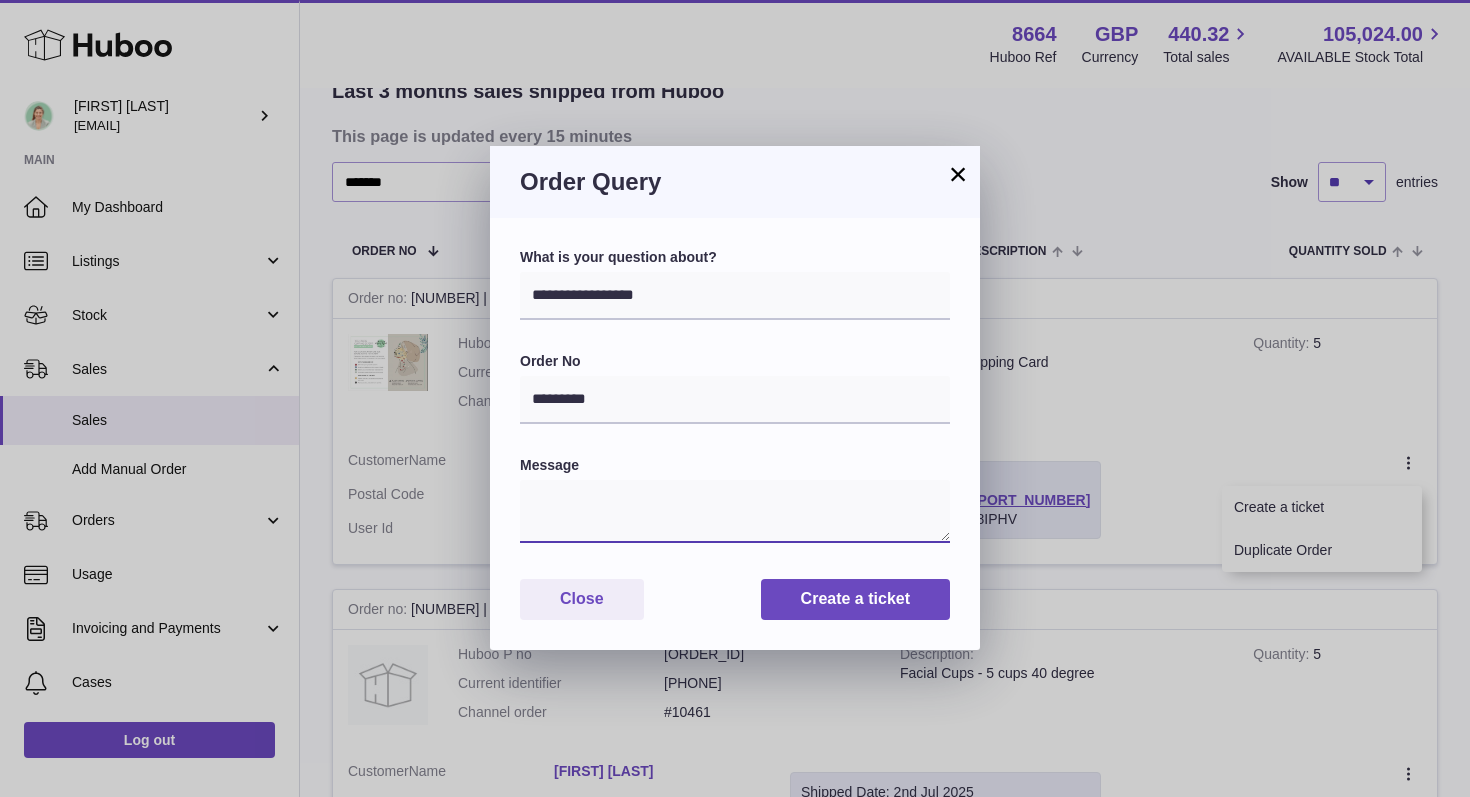 click at bounding box center [735, 511] 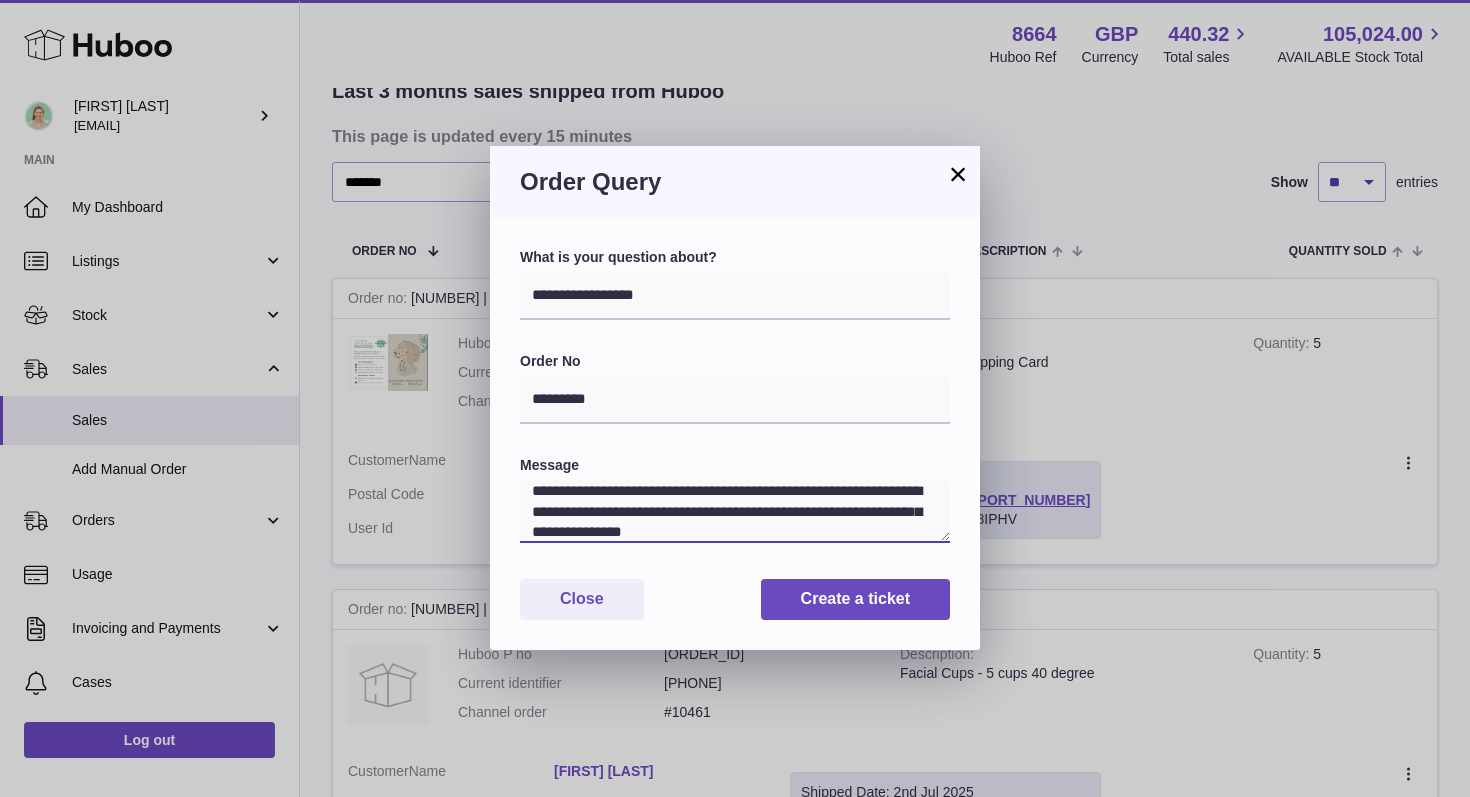 scroll, scrollTop: 49, scrollLeft: 0, axis: vertical 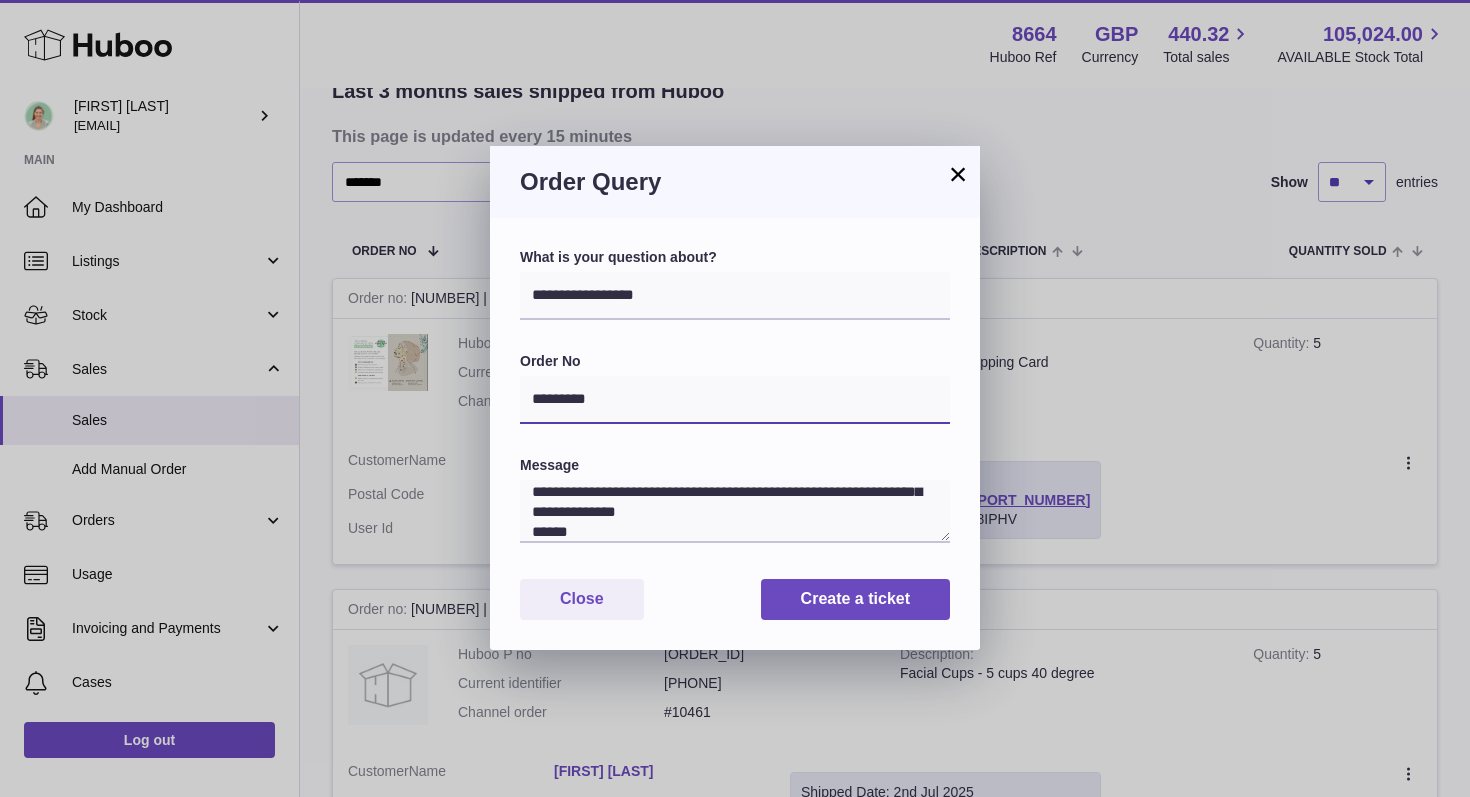 click on "*********" at bounding box center [735, 400] 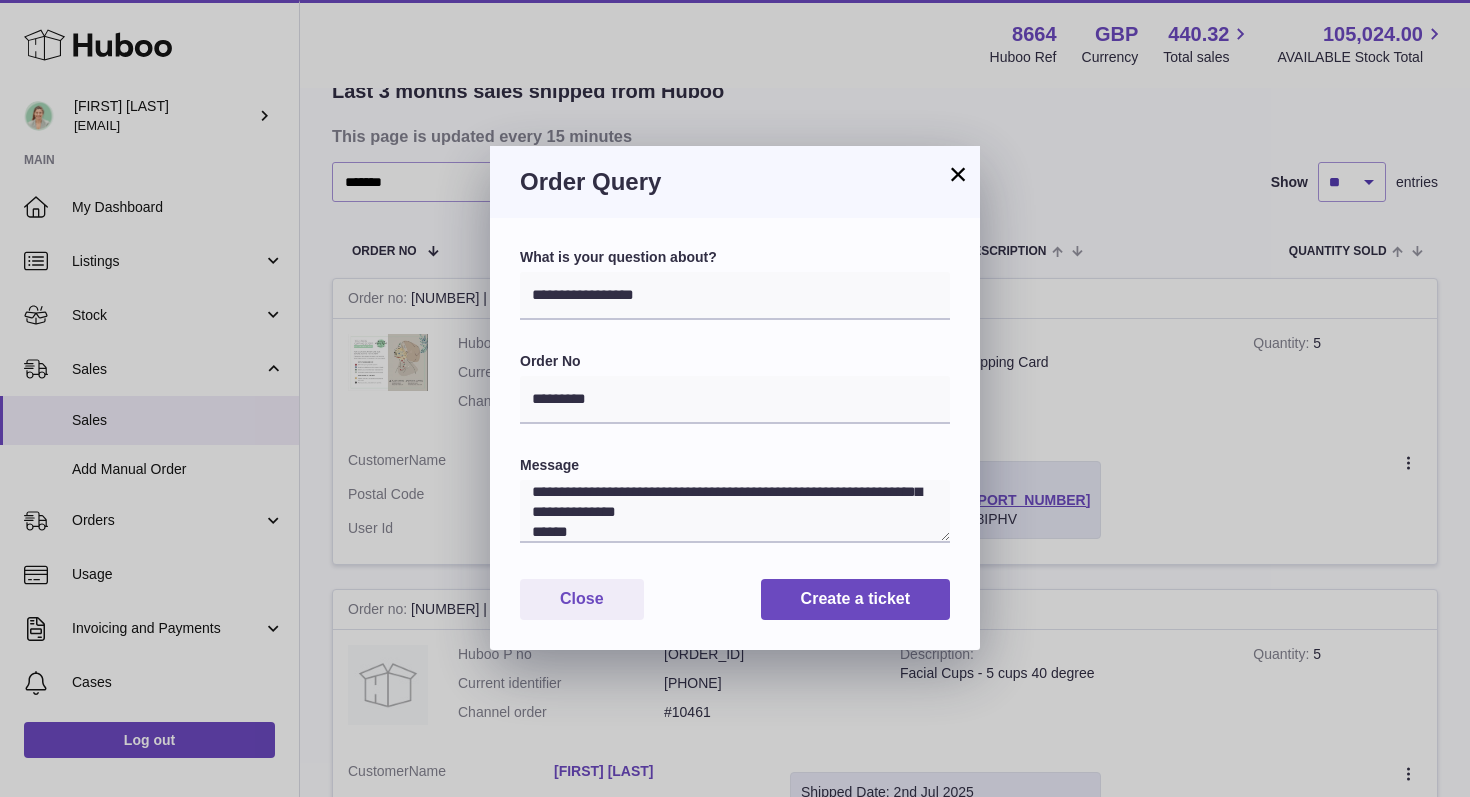 click on "**********" at bounding box center (735, 501) 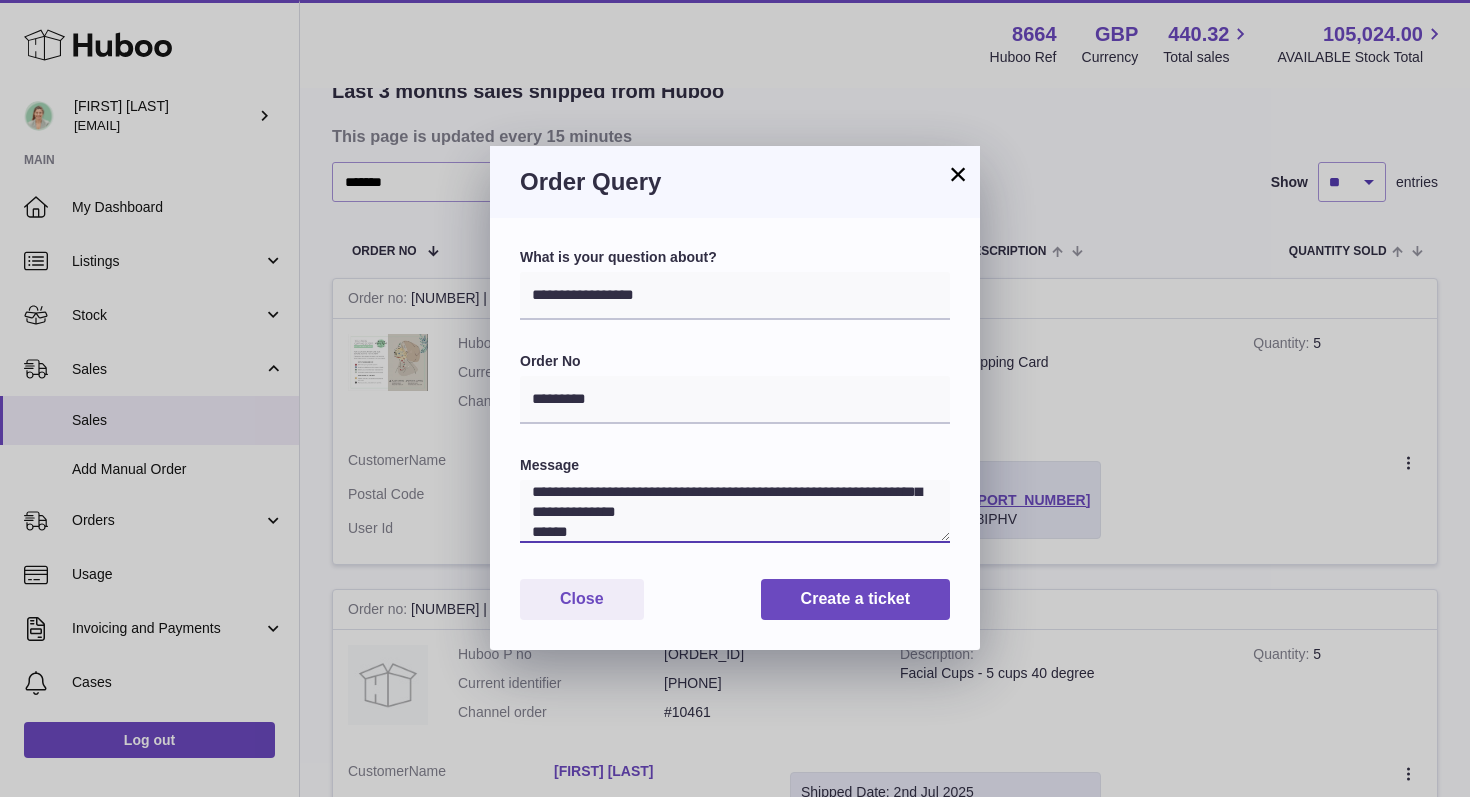 click on "**********" at bounding box center (735, 511) 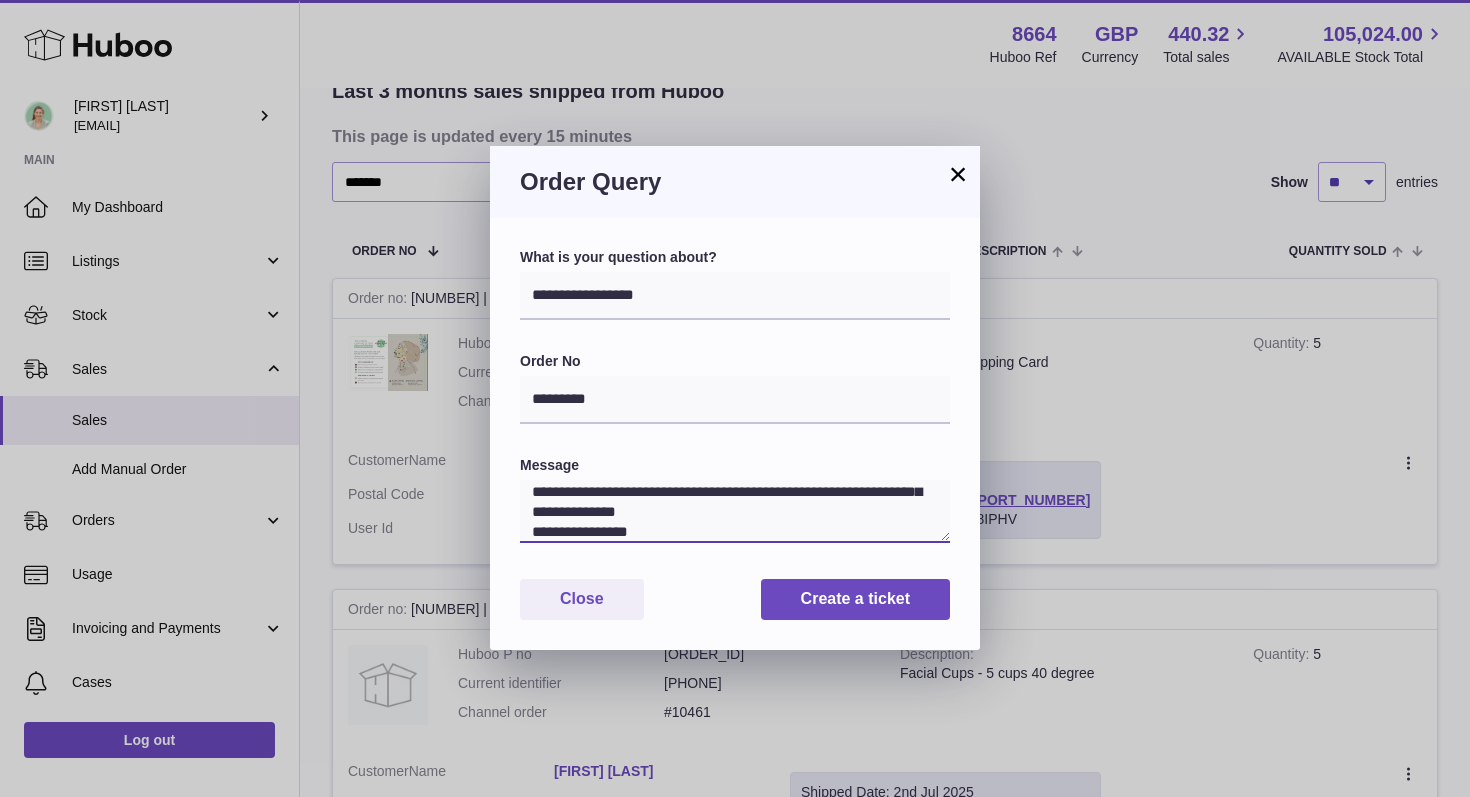 scroll, scrollTop: 69, scrollLeft: 0, axis: vertical 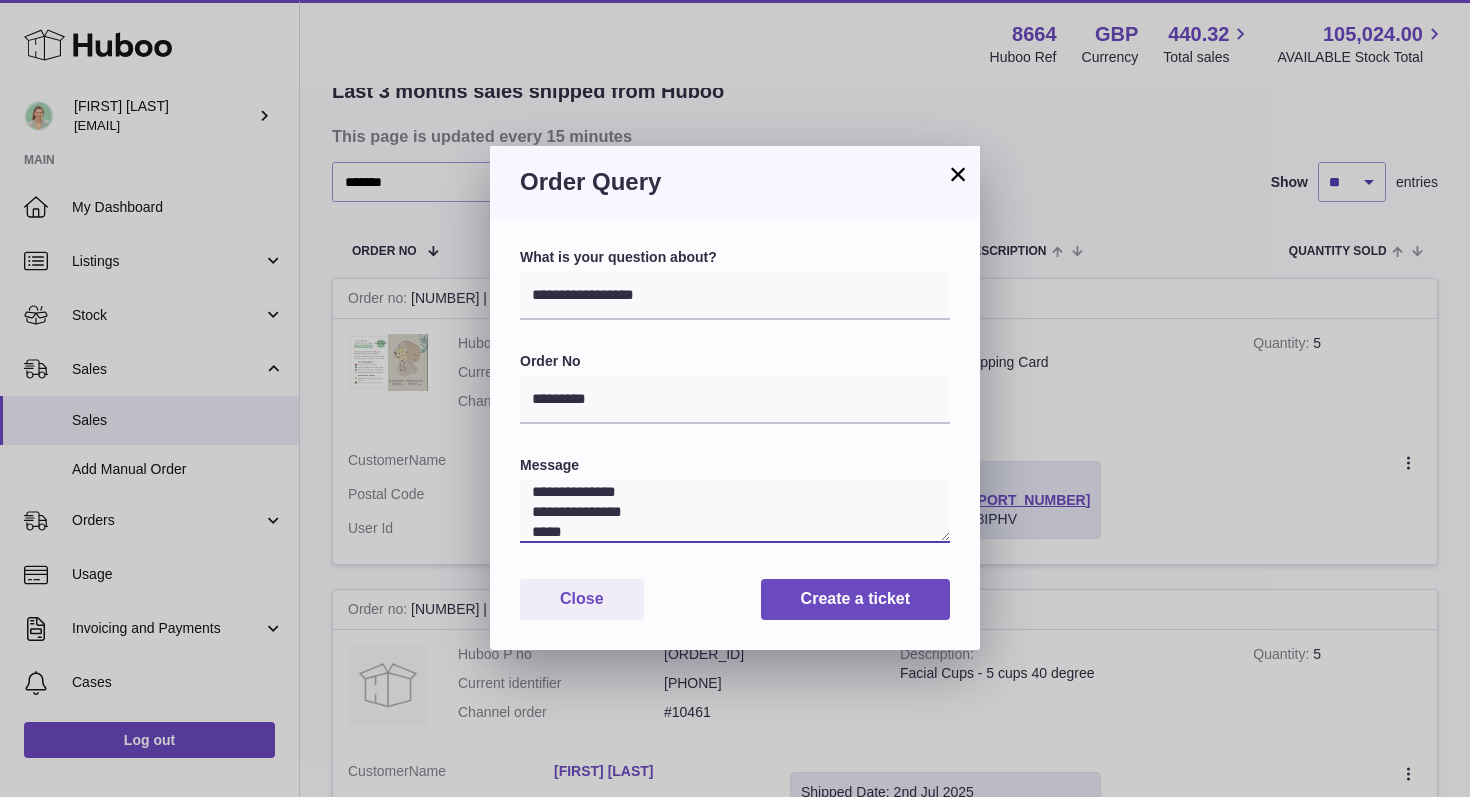 paste on "**********" 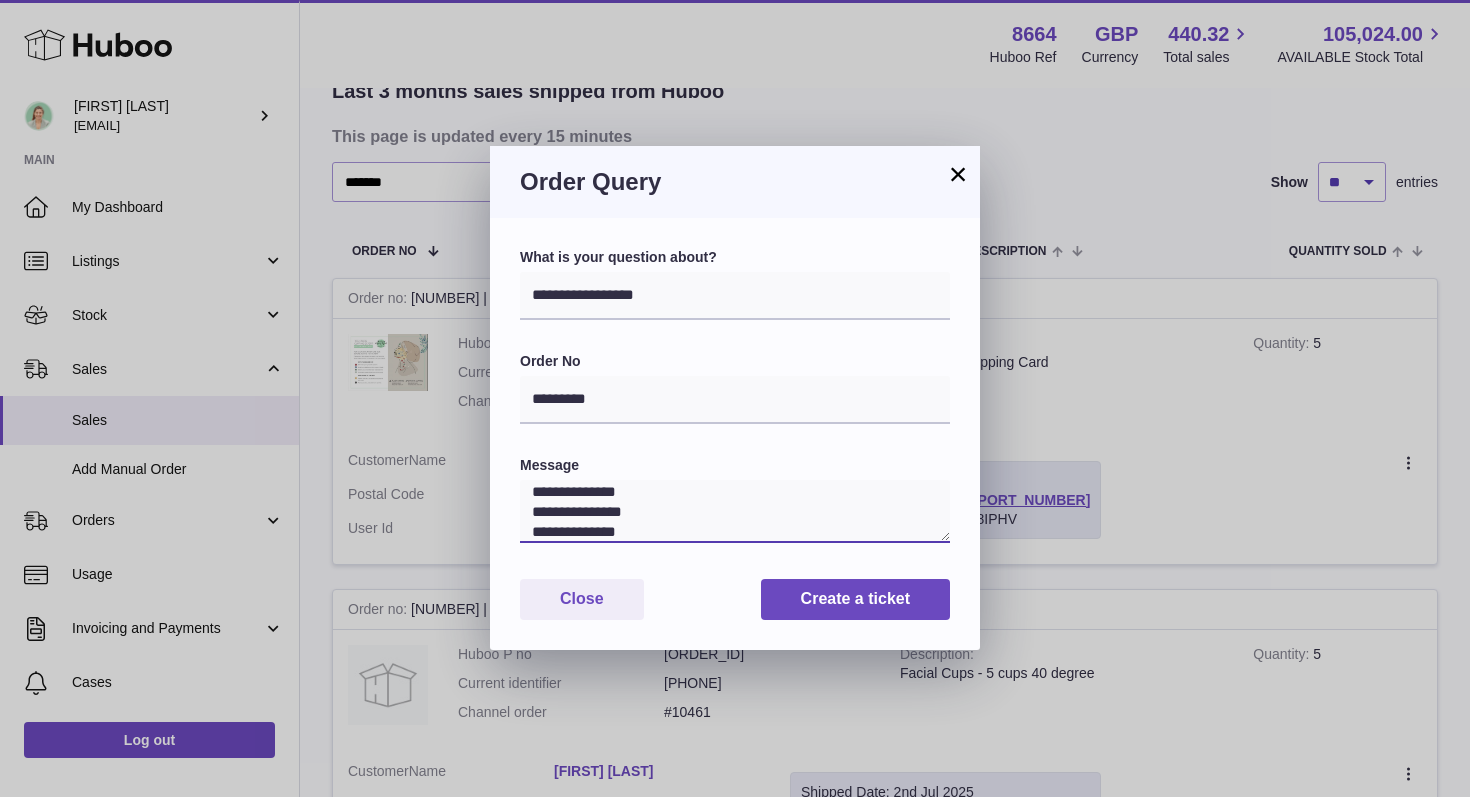 click on "**********" at bounding box center [735, 511] 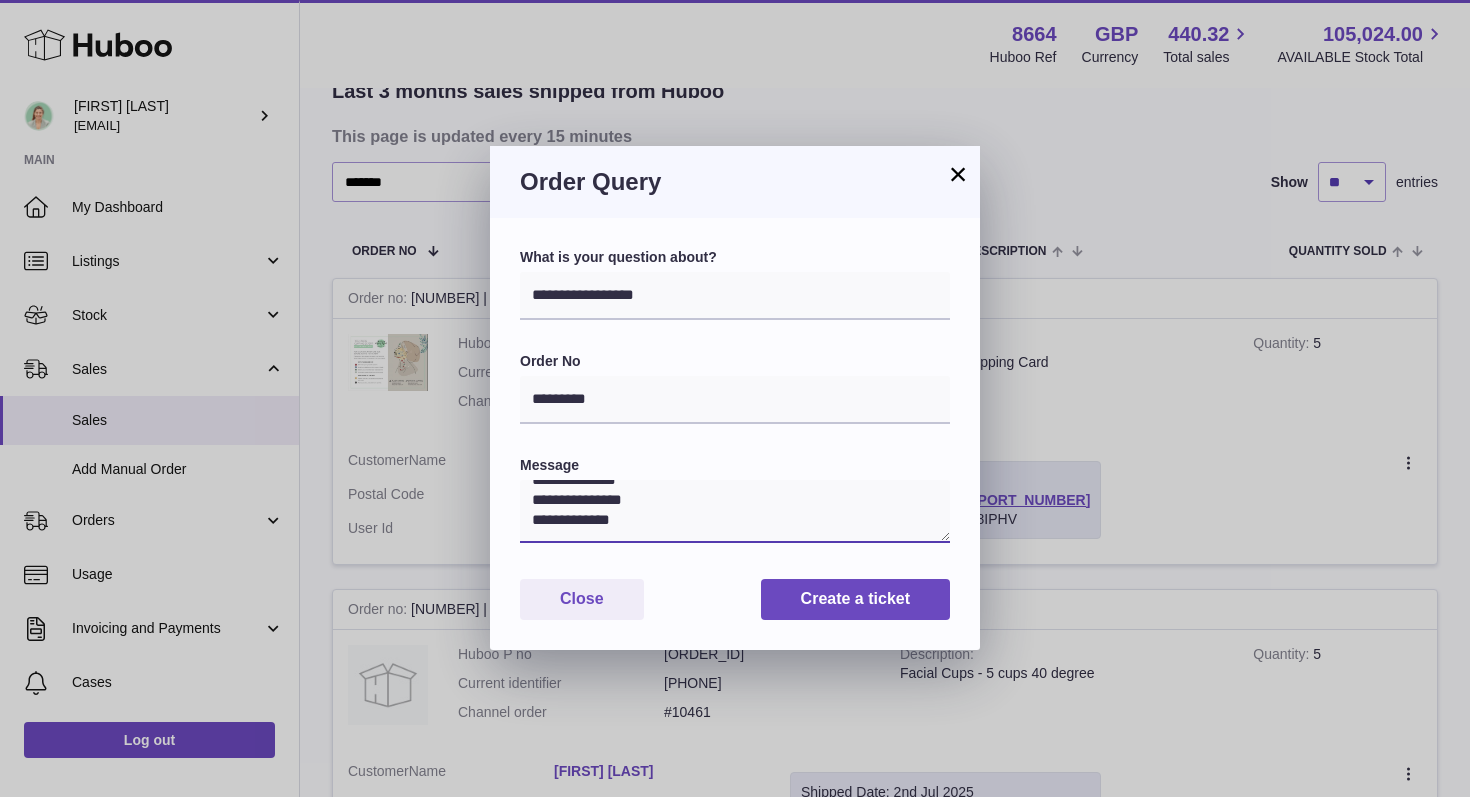 scroll, scrollTop: 101, scrollLeft: 0, axis: vertical 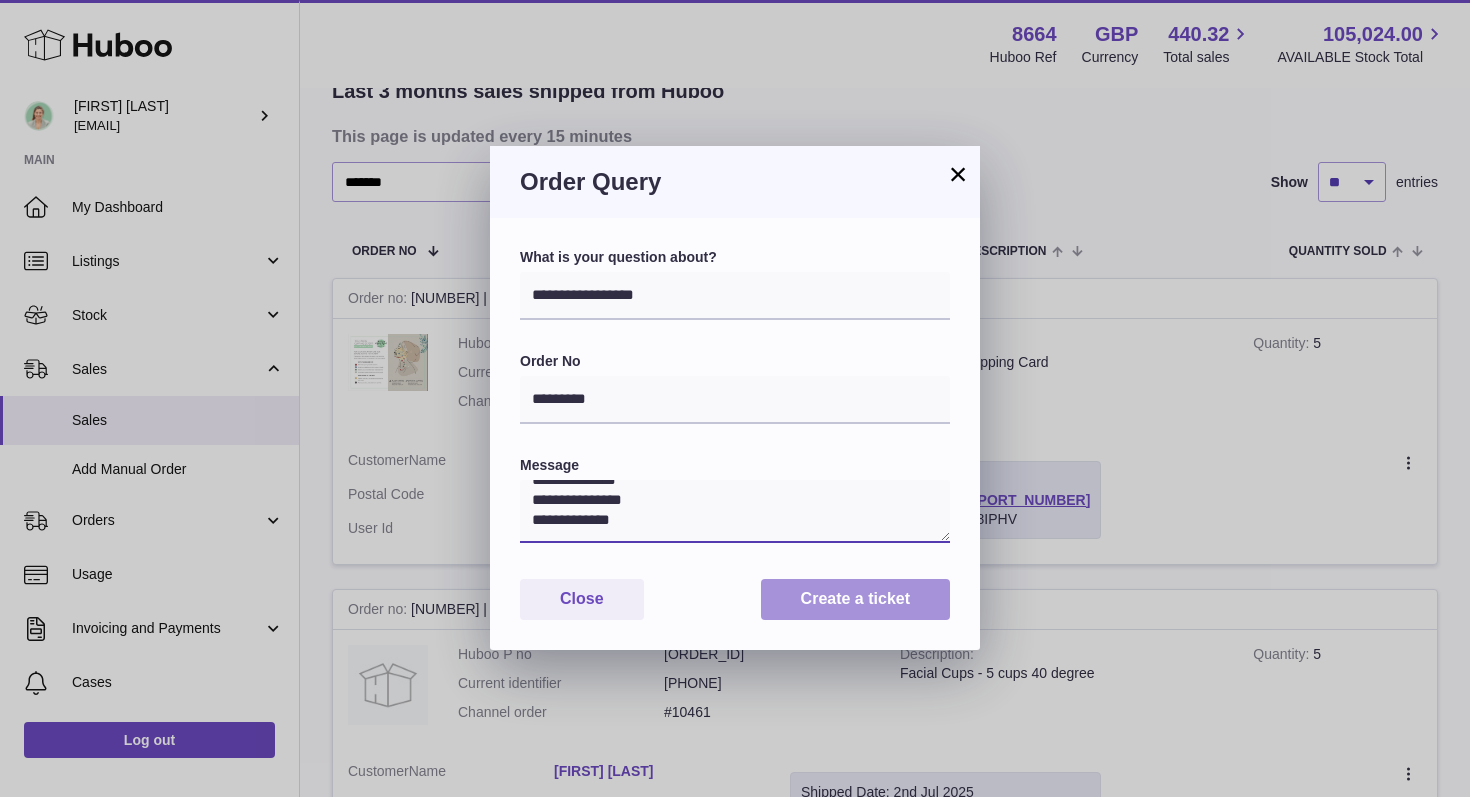 type on "**********" 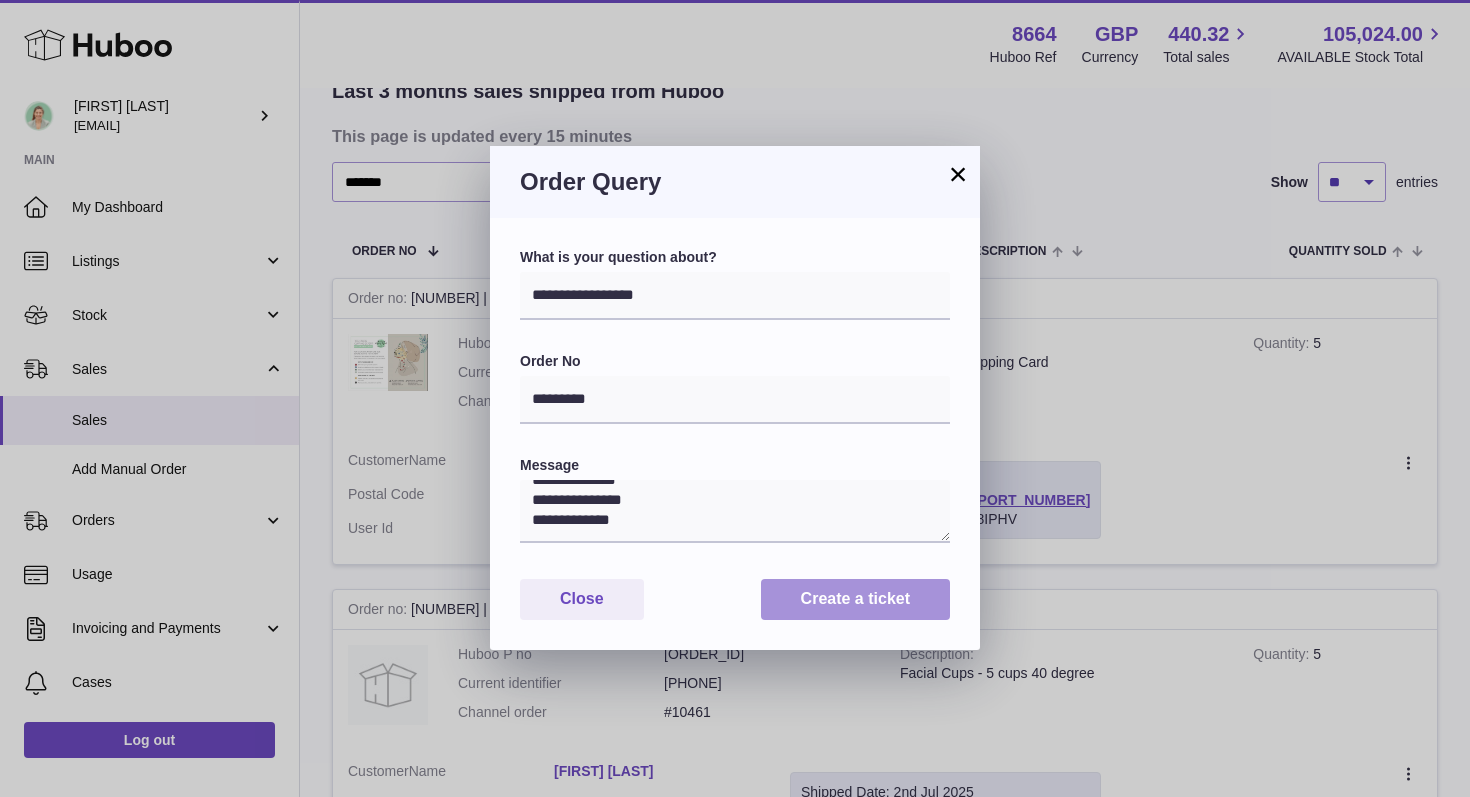 click on "Create a ticket" at bounding box center (855, 599) 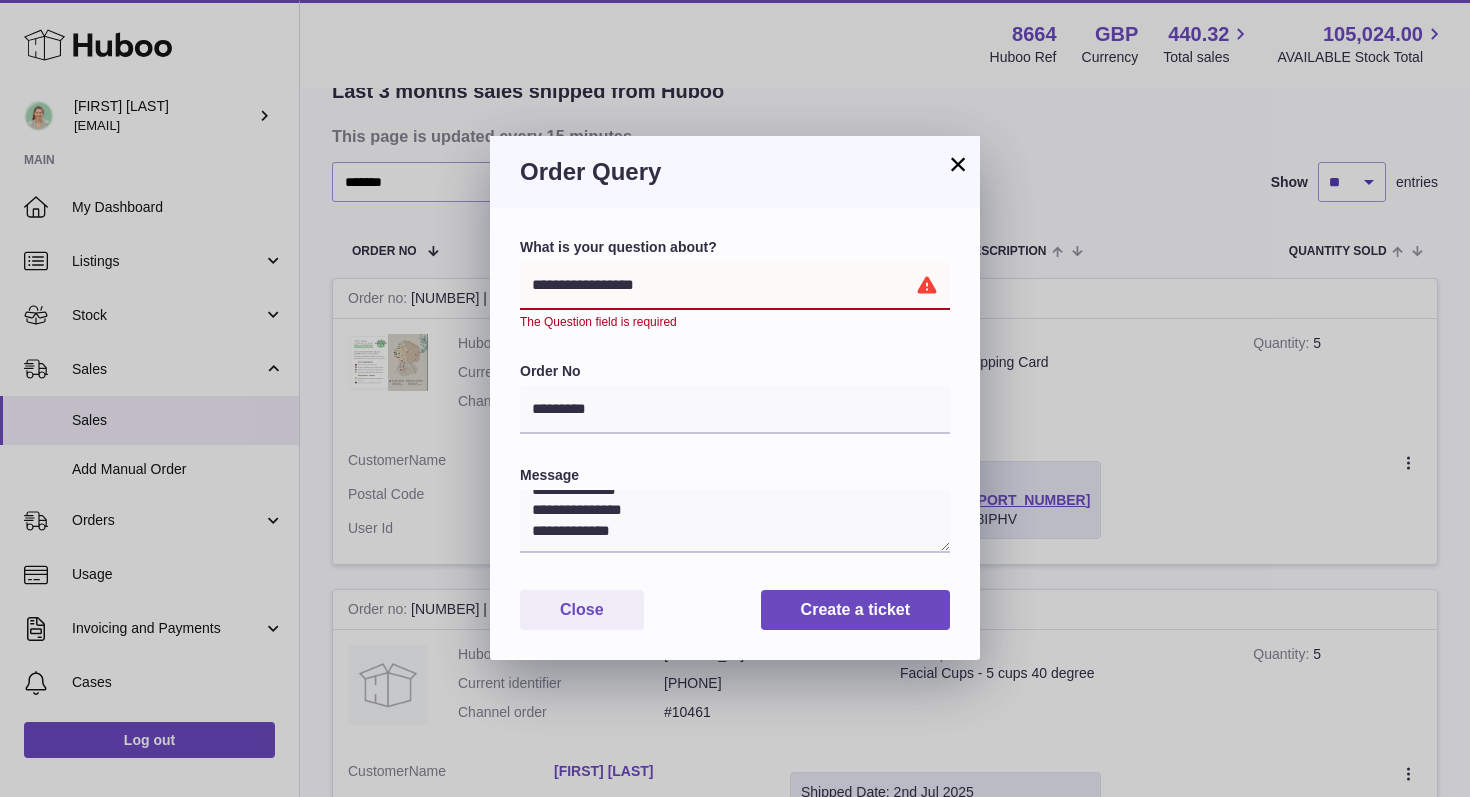 click on "**********" at bounding box center [735, 286] 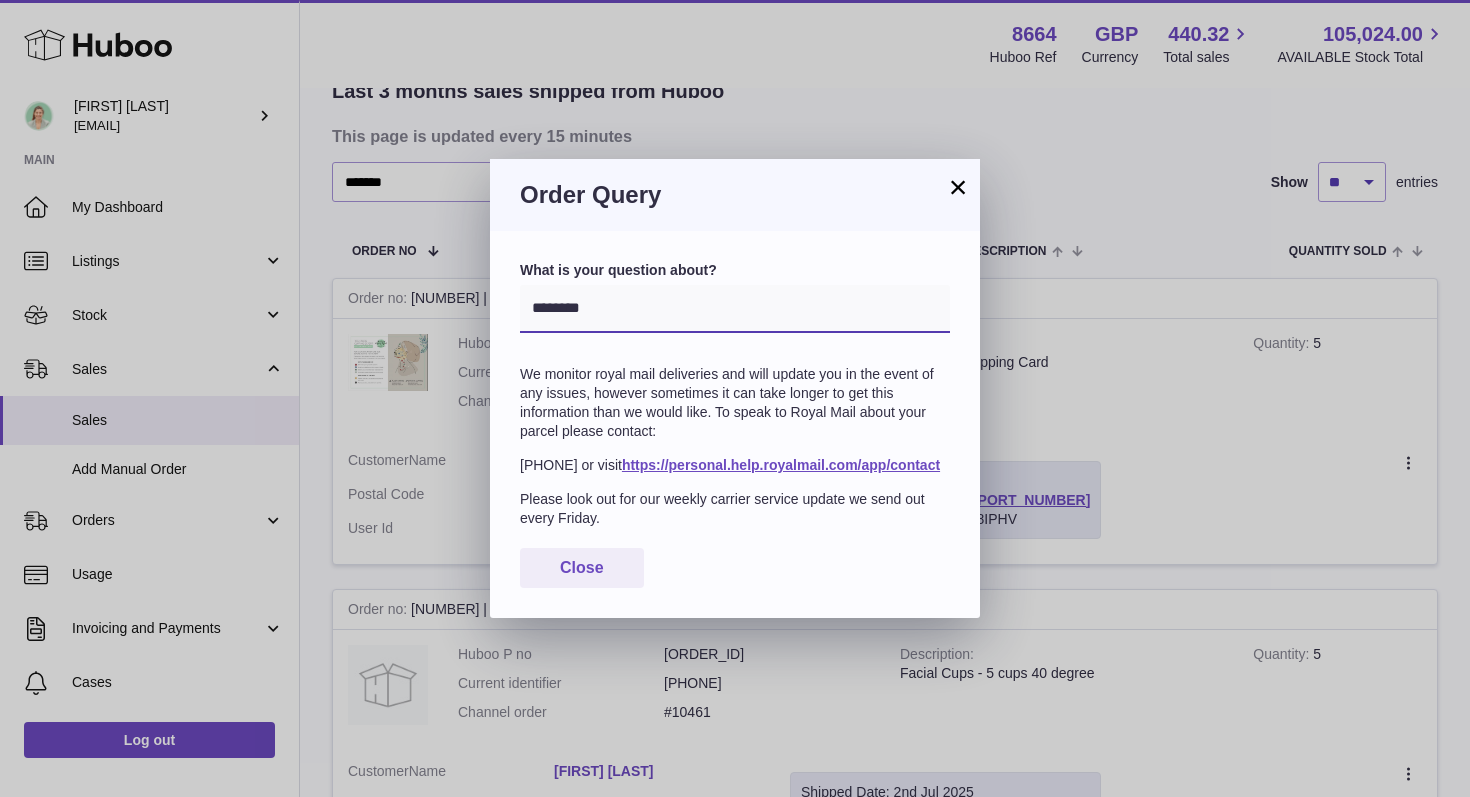 click on "**********" at bounding box center (735, 309) 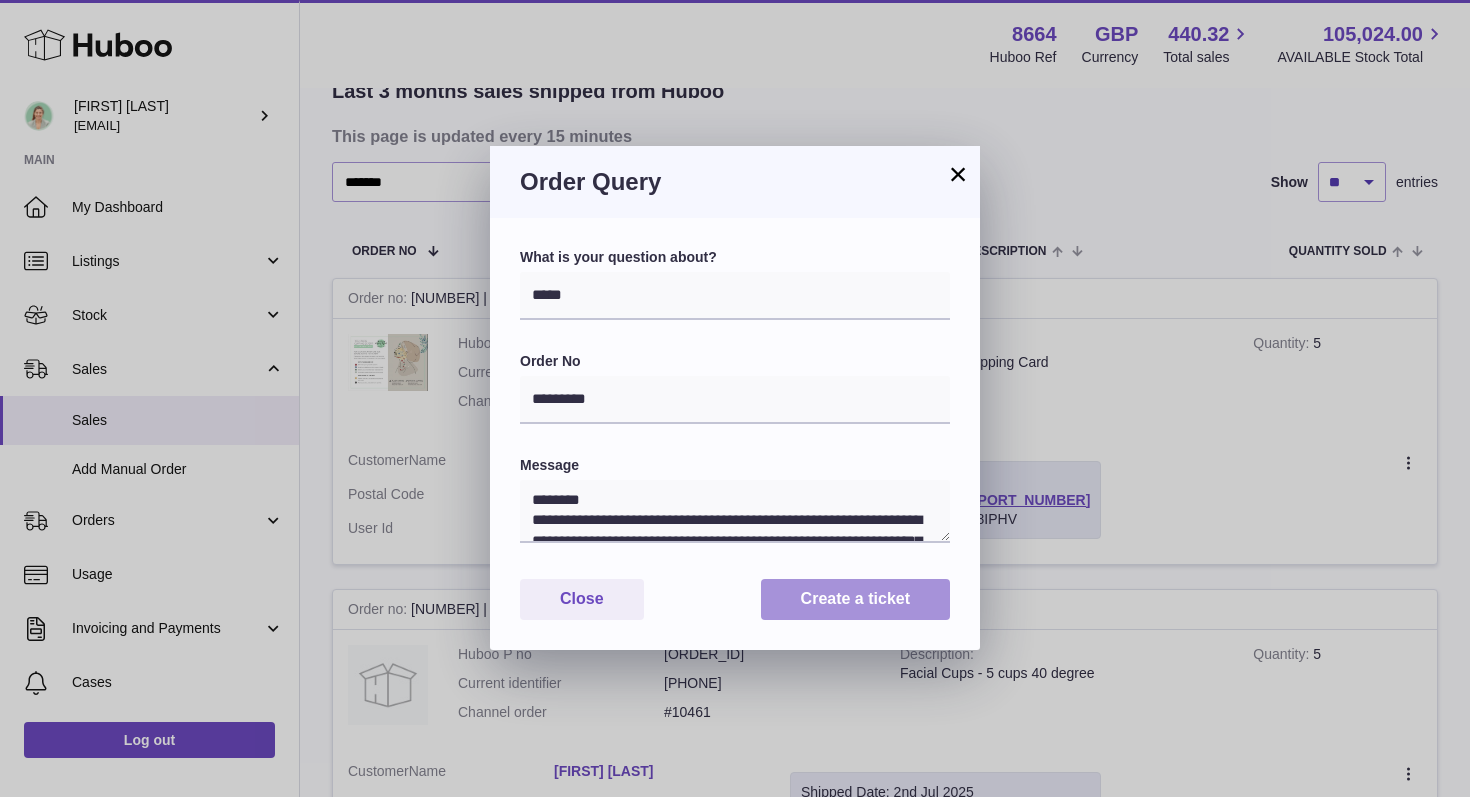 click on "Create a ticket" at bounding box center [855, 599] 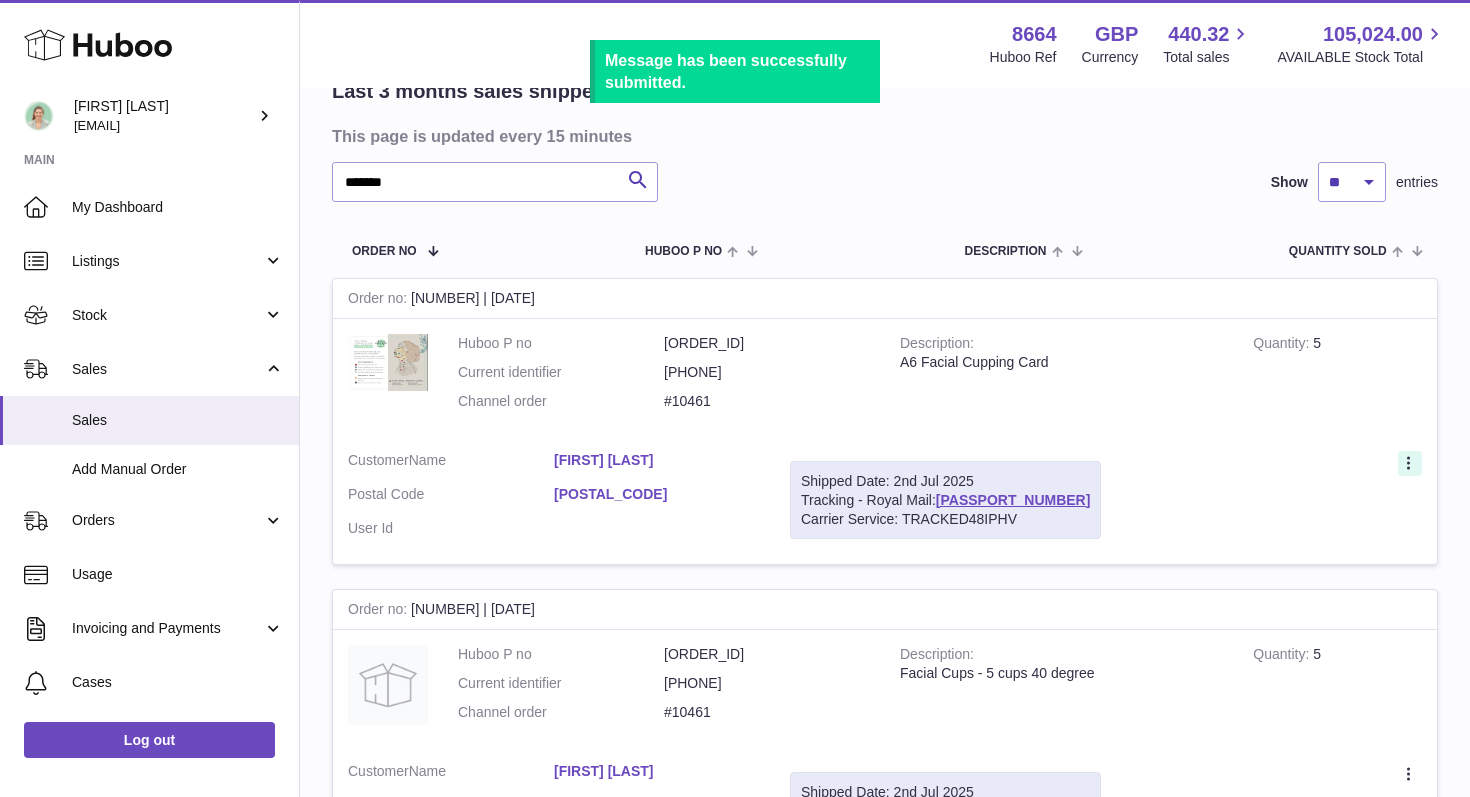 click 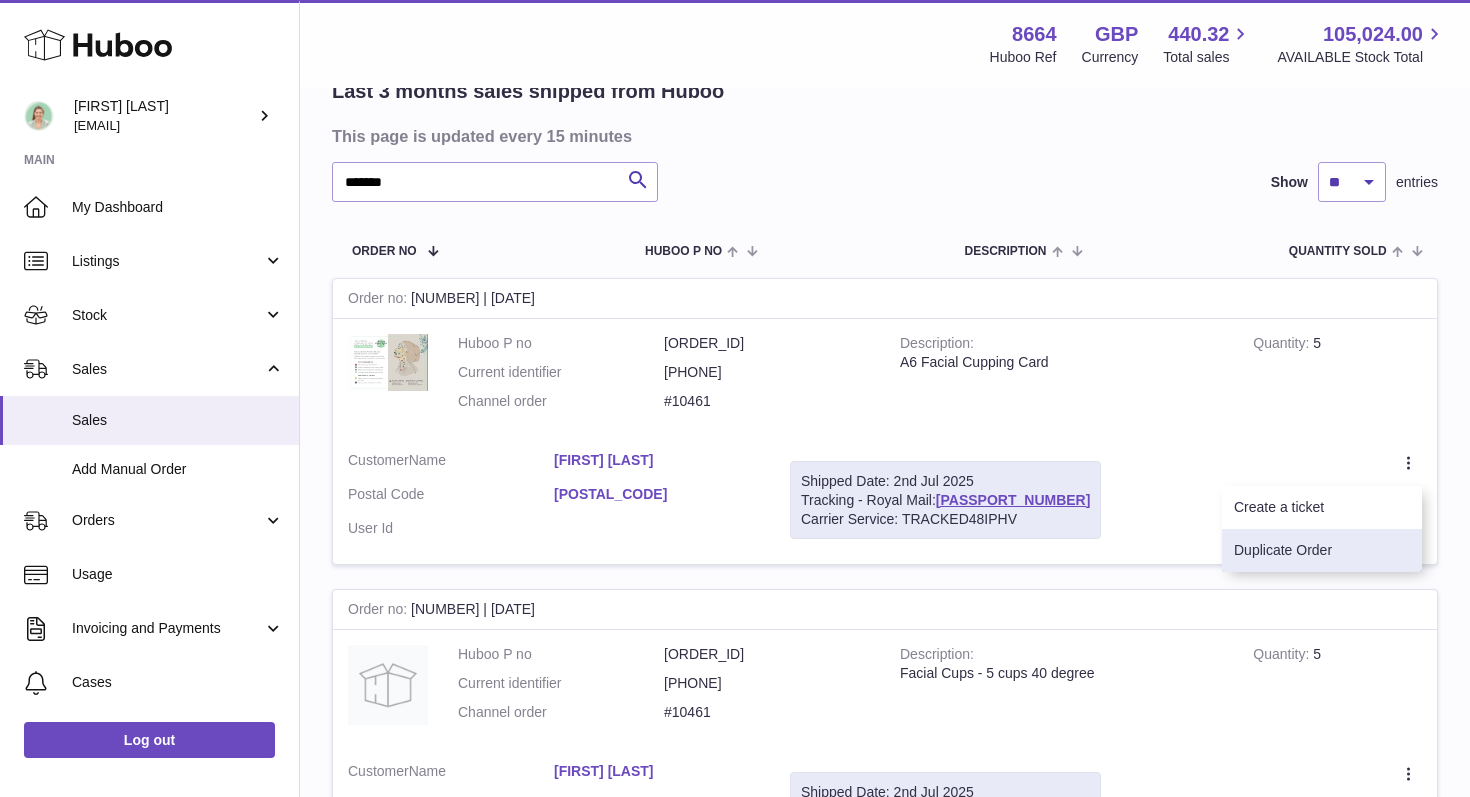 click on "Duplicate Order" at bounding box center [1322, 550] 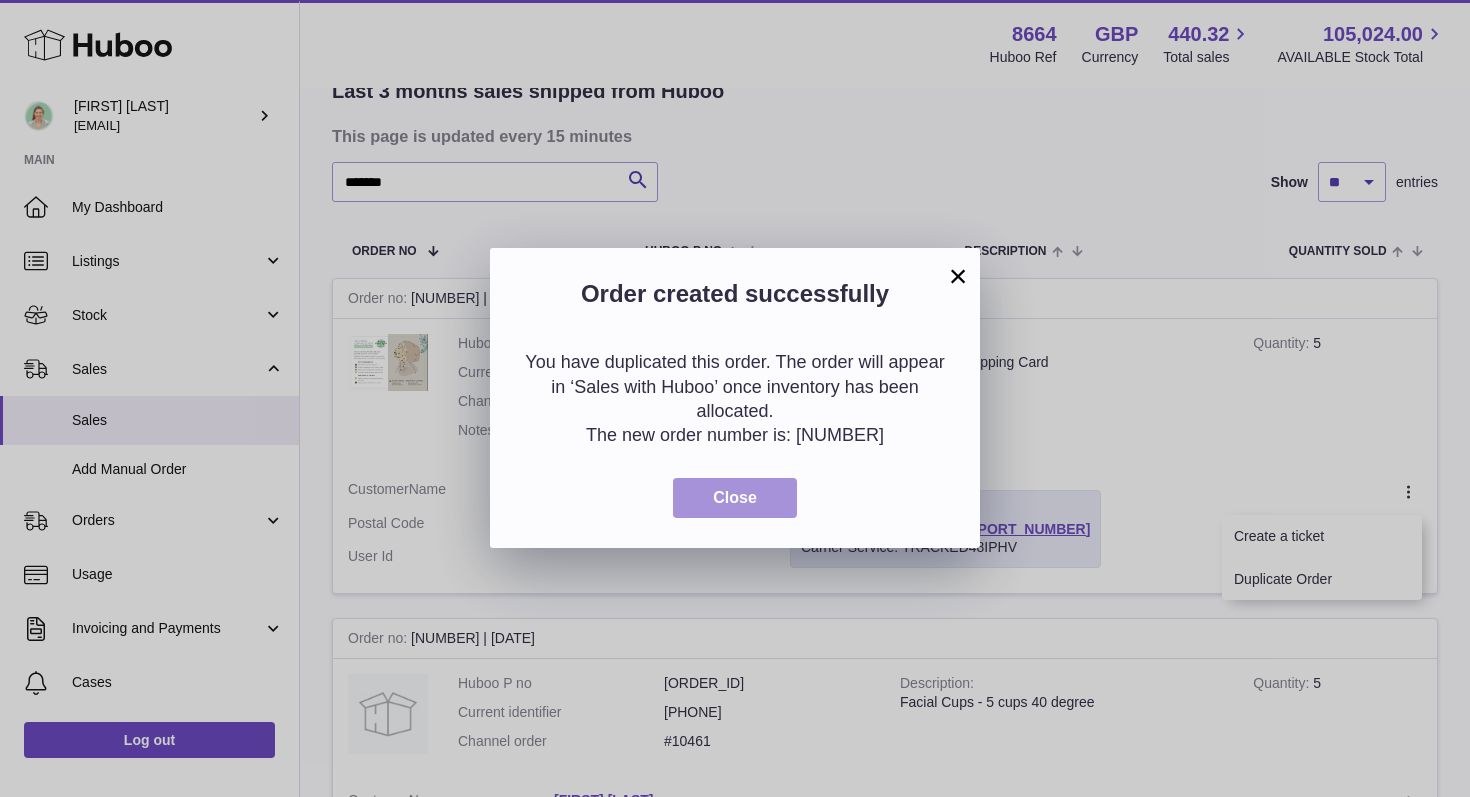 click on "Close" at bounding box center [735, 497] 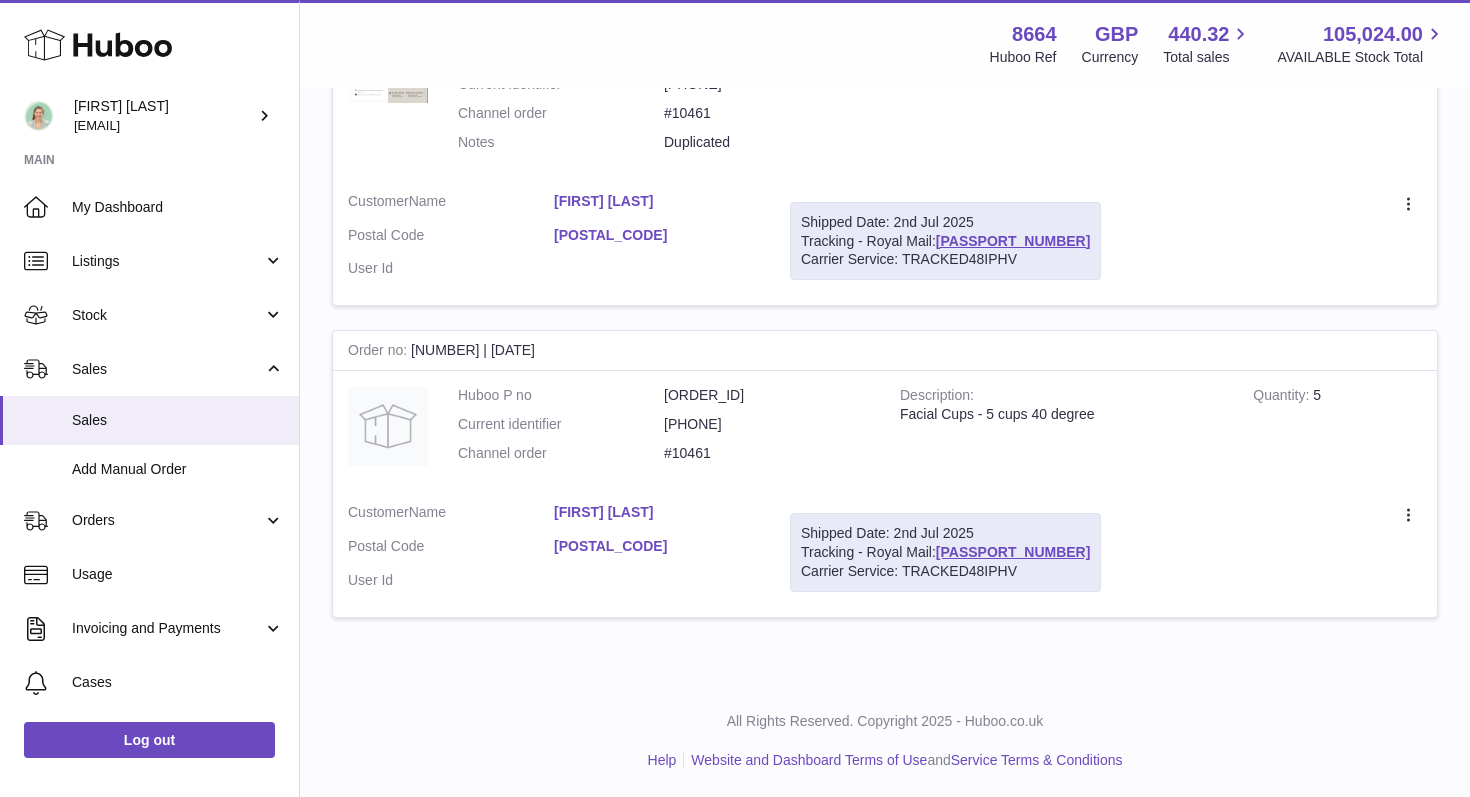 scroll, scrollTop: 455, scrollLeft: 0, axis: vertical 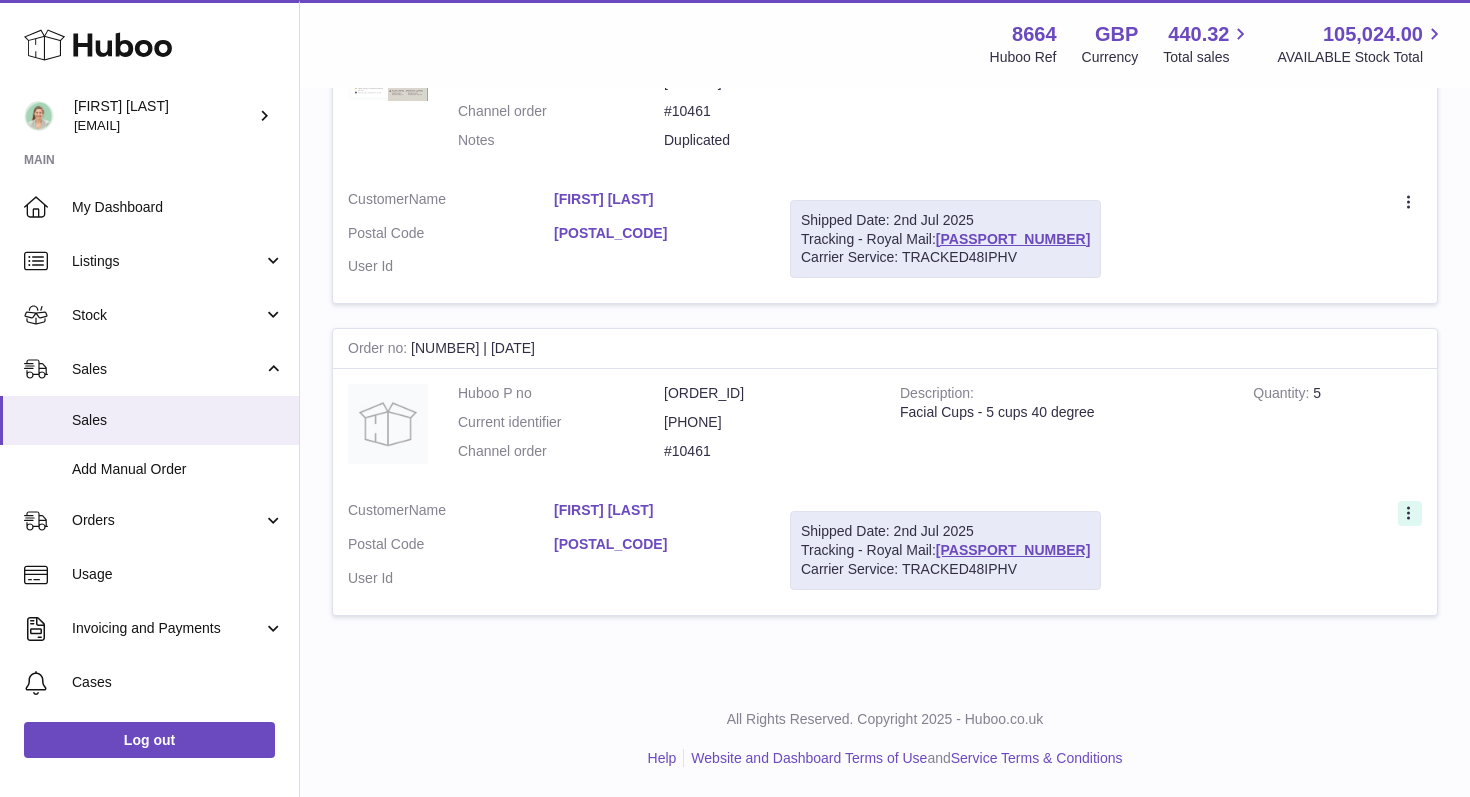 click 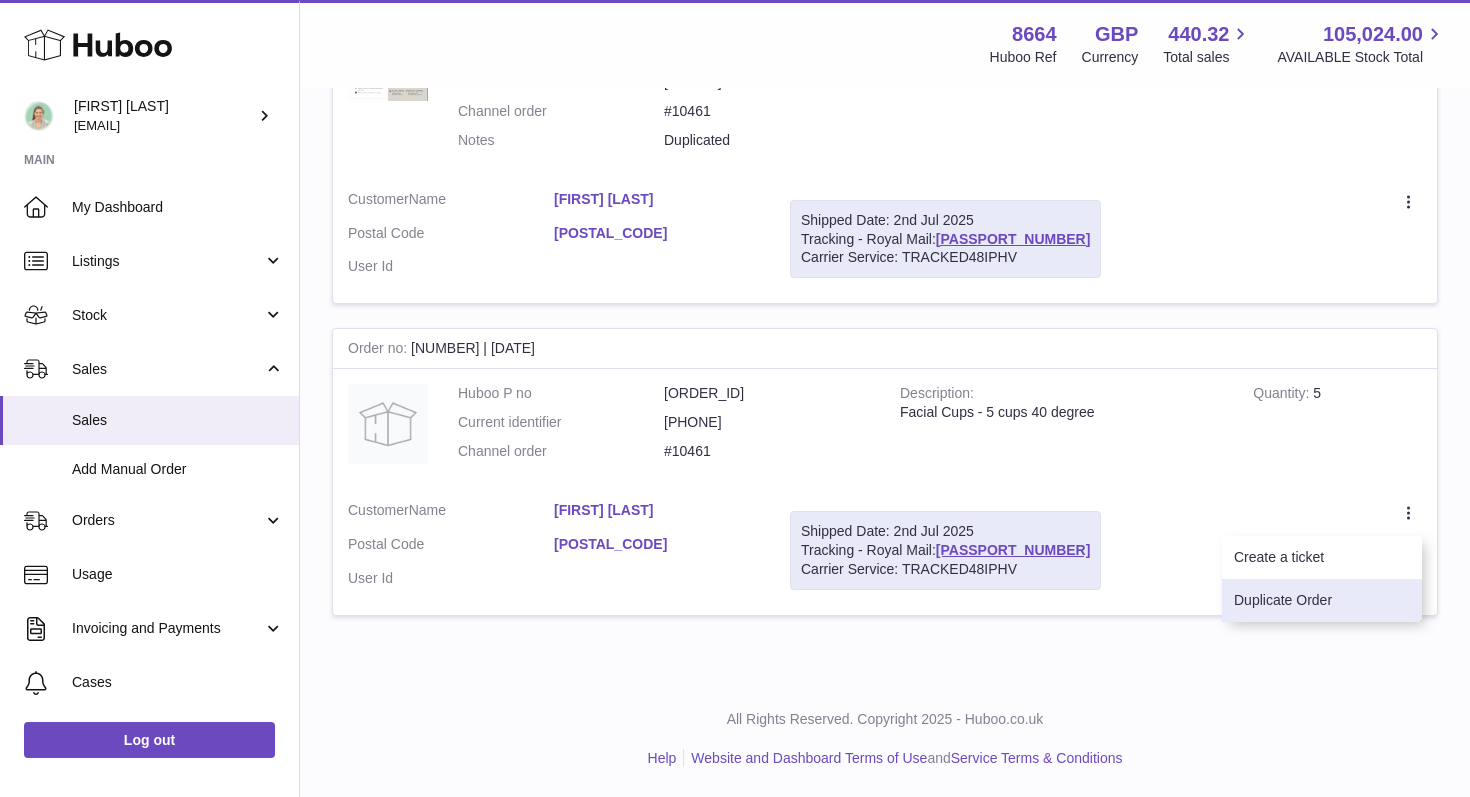 click on "Duplicate Order" at bounding box center (1322, 600) 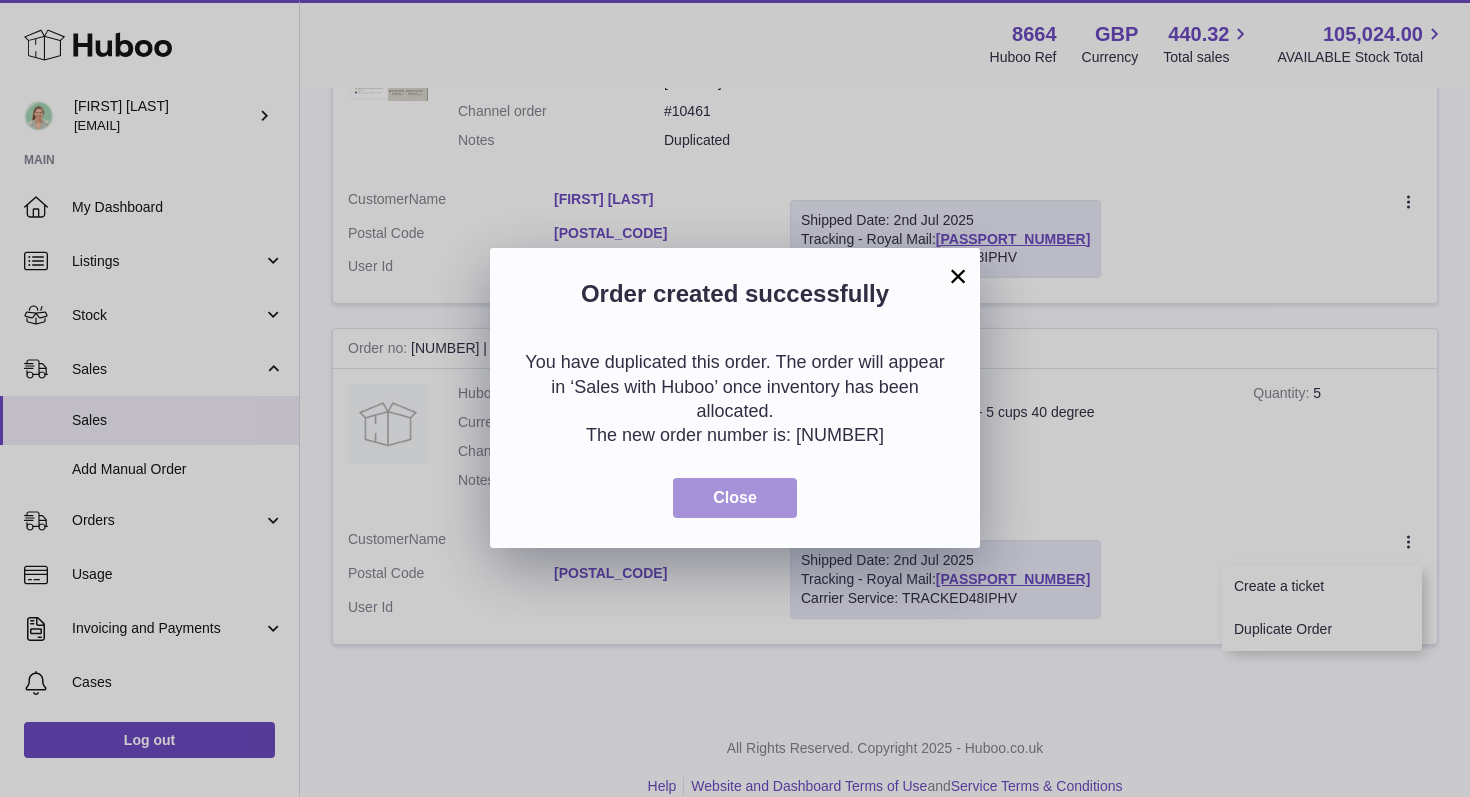 click on "Close" at bounding box center [735, 498] 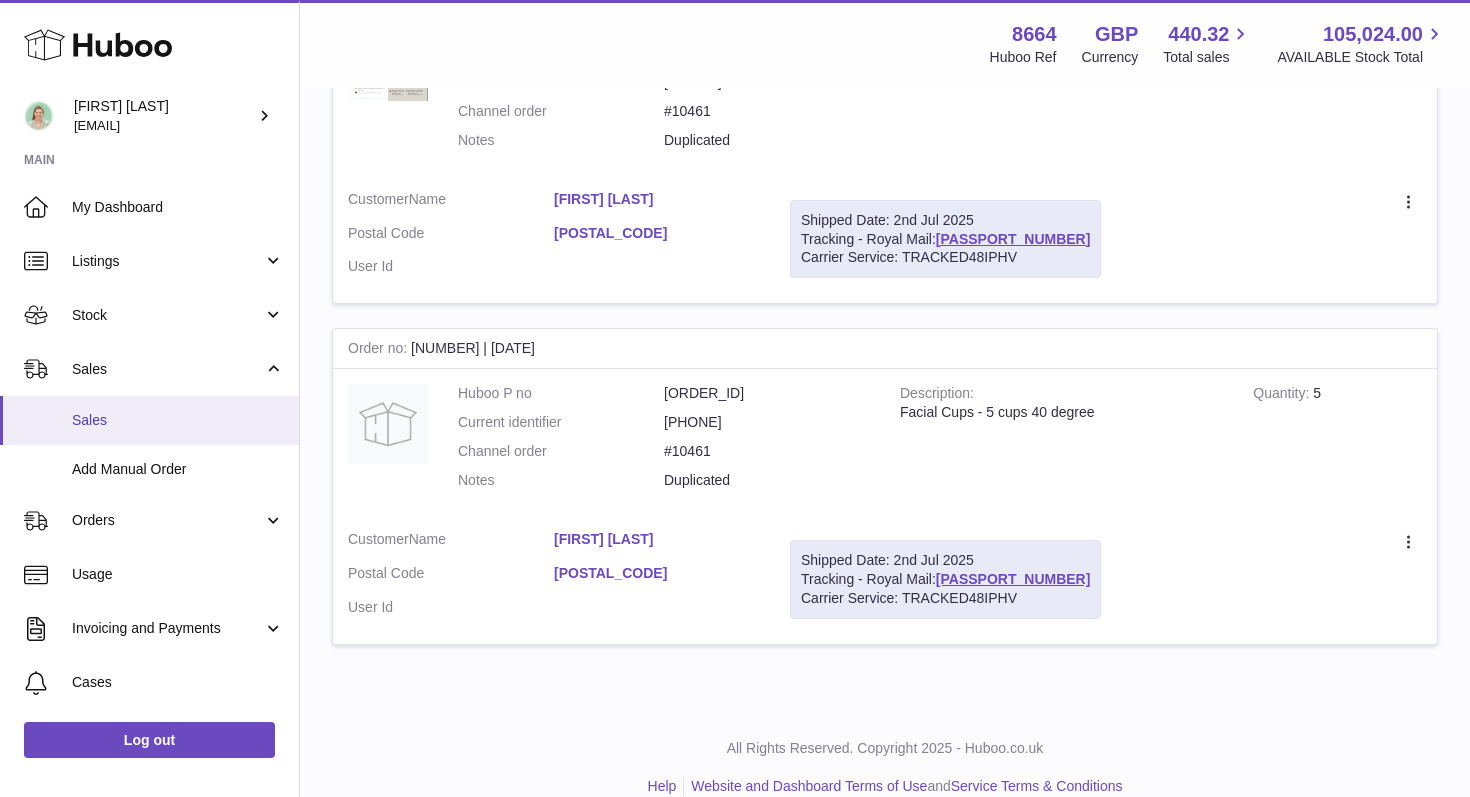 click on "Sales" at bounding box center [178, 420] 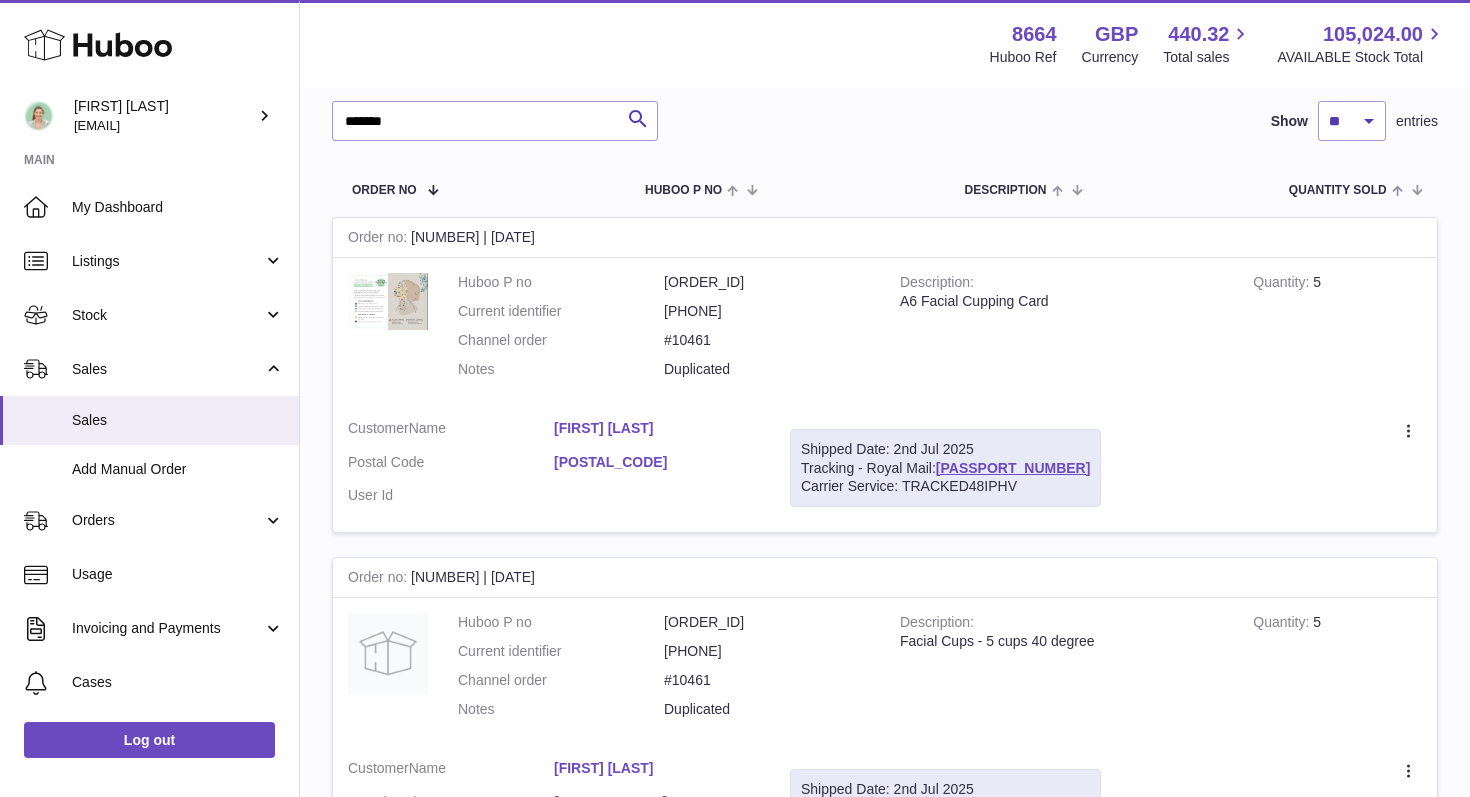 scroll, scrollTop: 0, scrollLeft: 0, axis: both 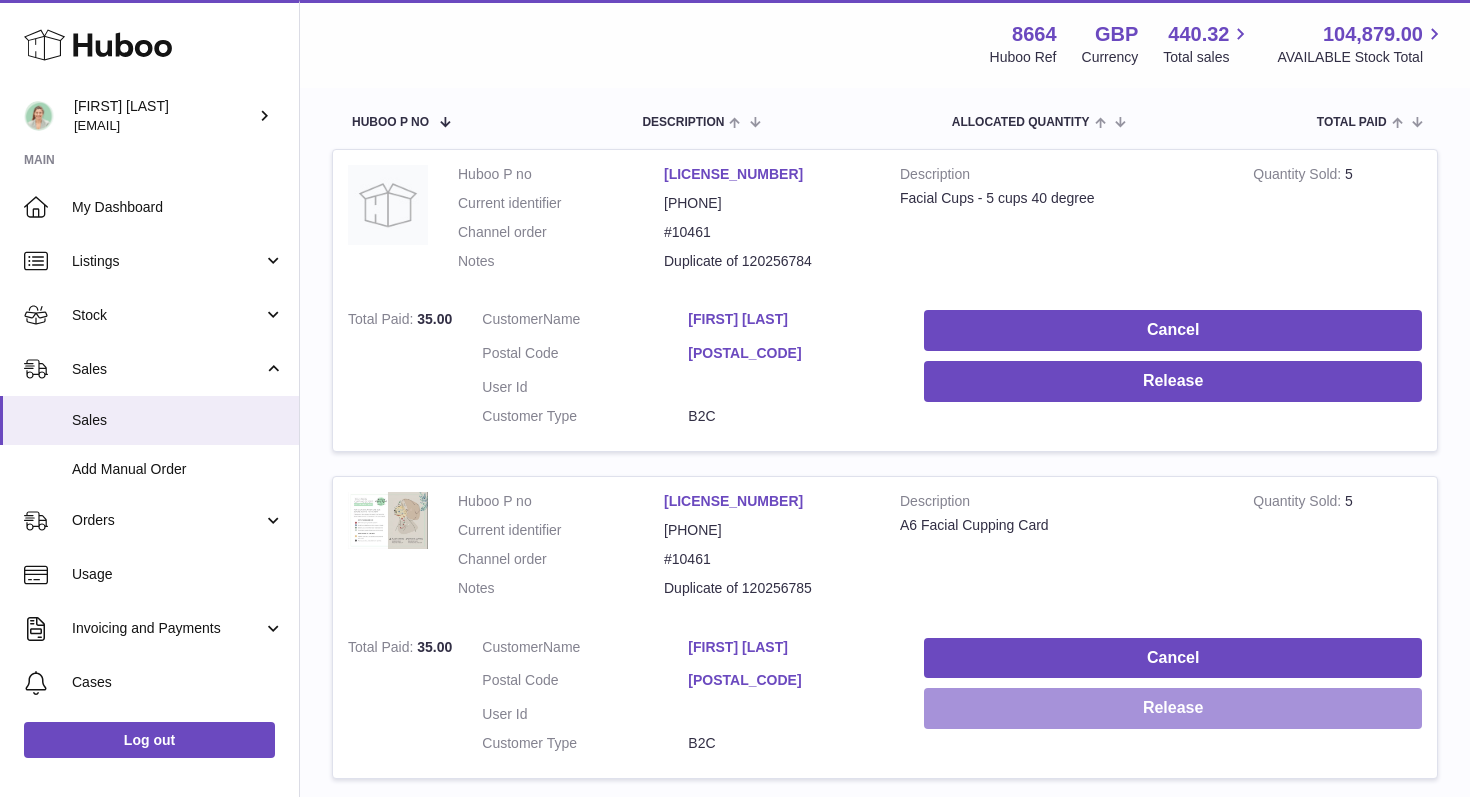 click on "Release" at bounding box center [1173, 708] 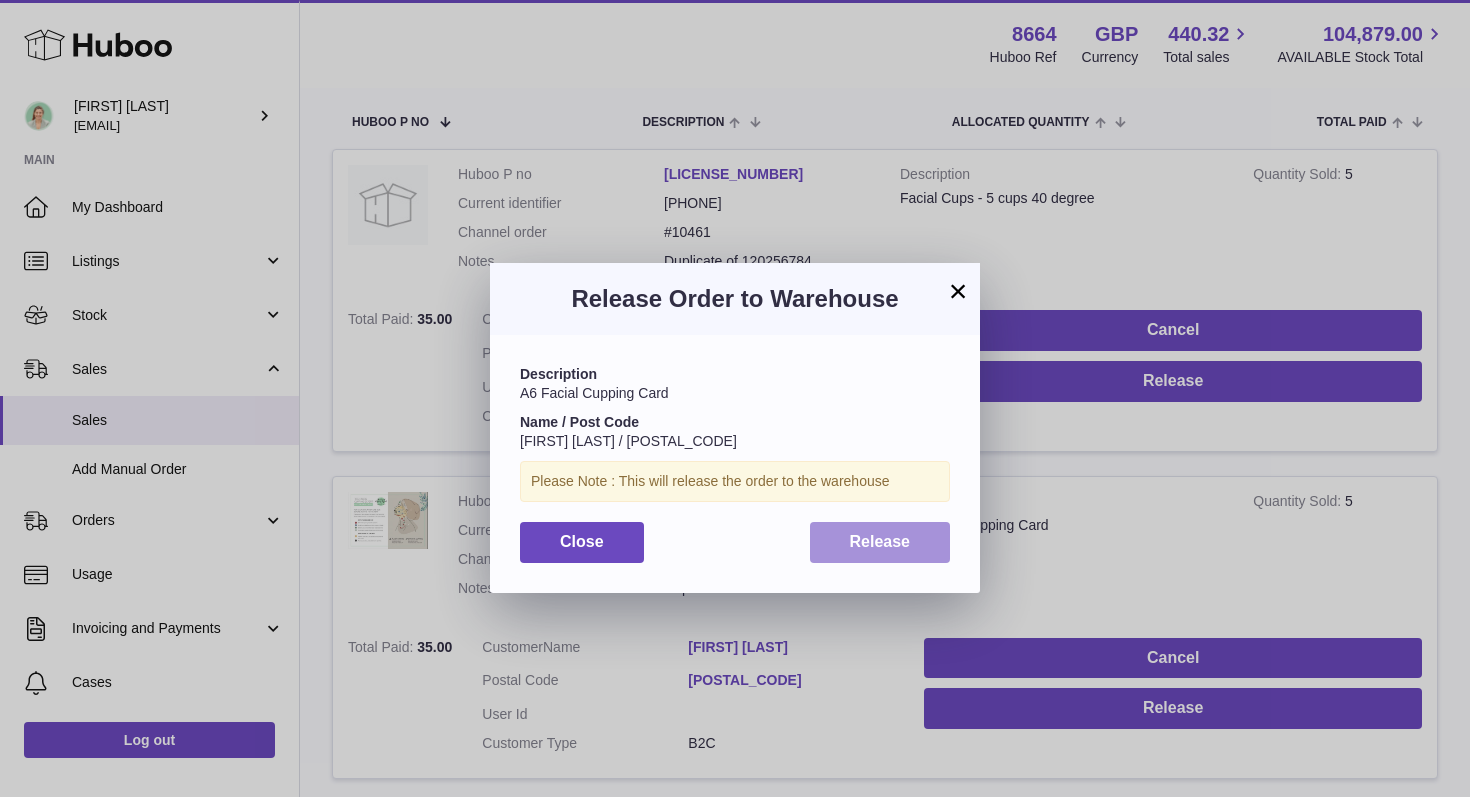click on "Release" at bounding box center (880, 542) 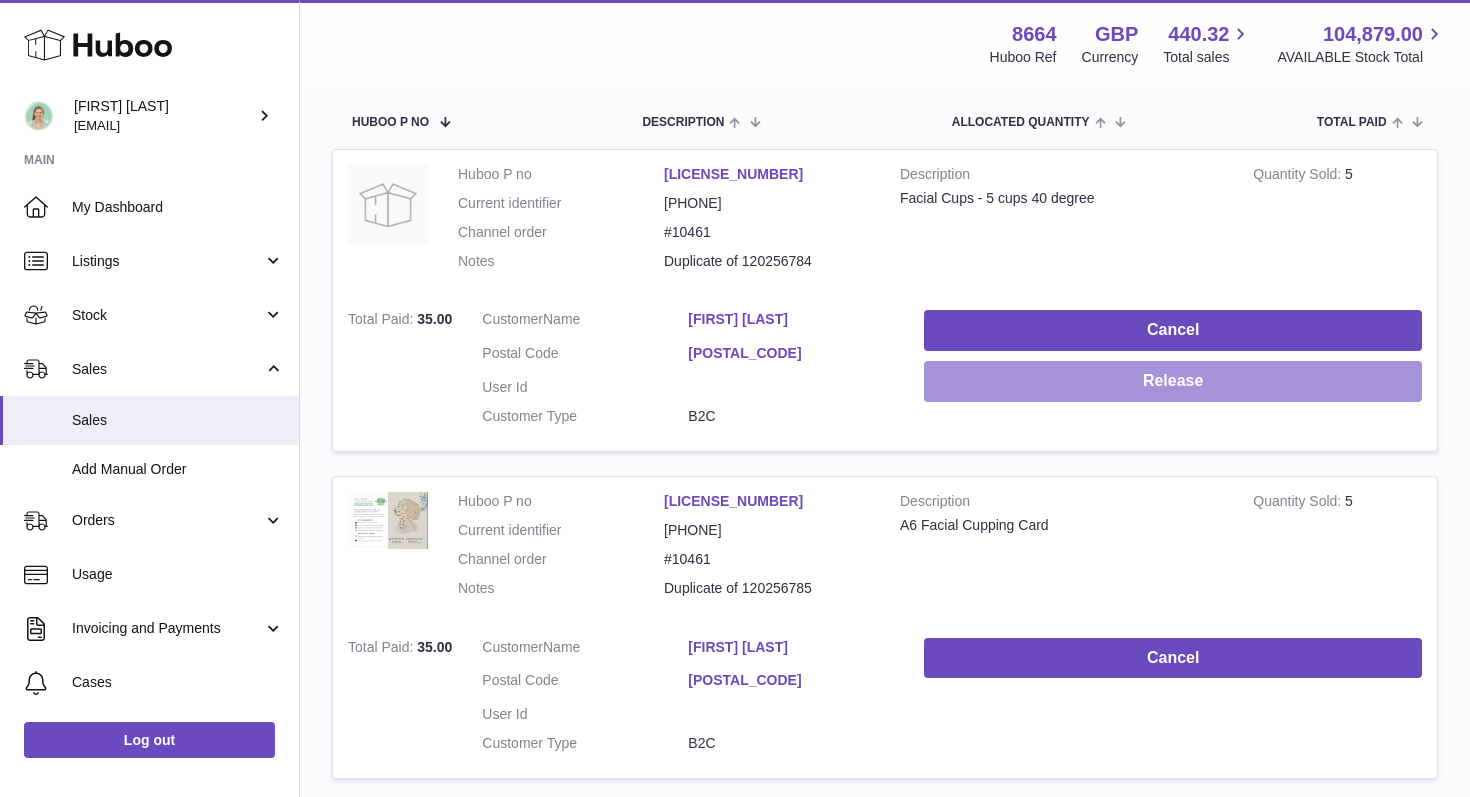 click on "Release" at bounding box center (1173, 381) 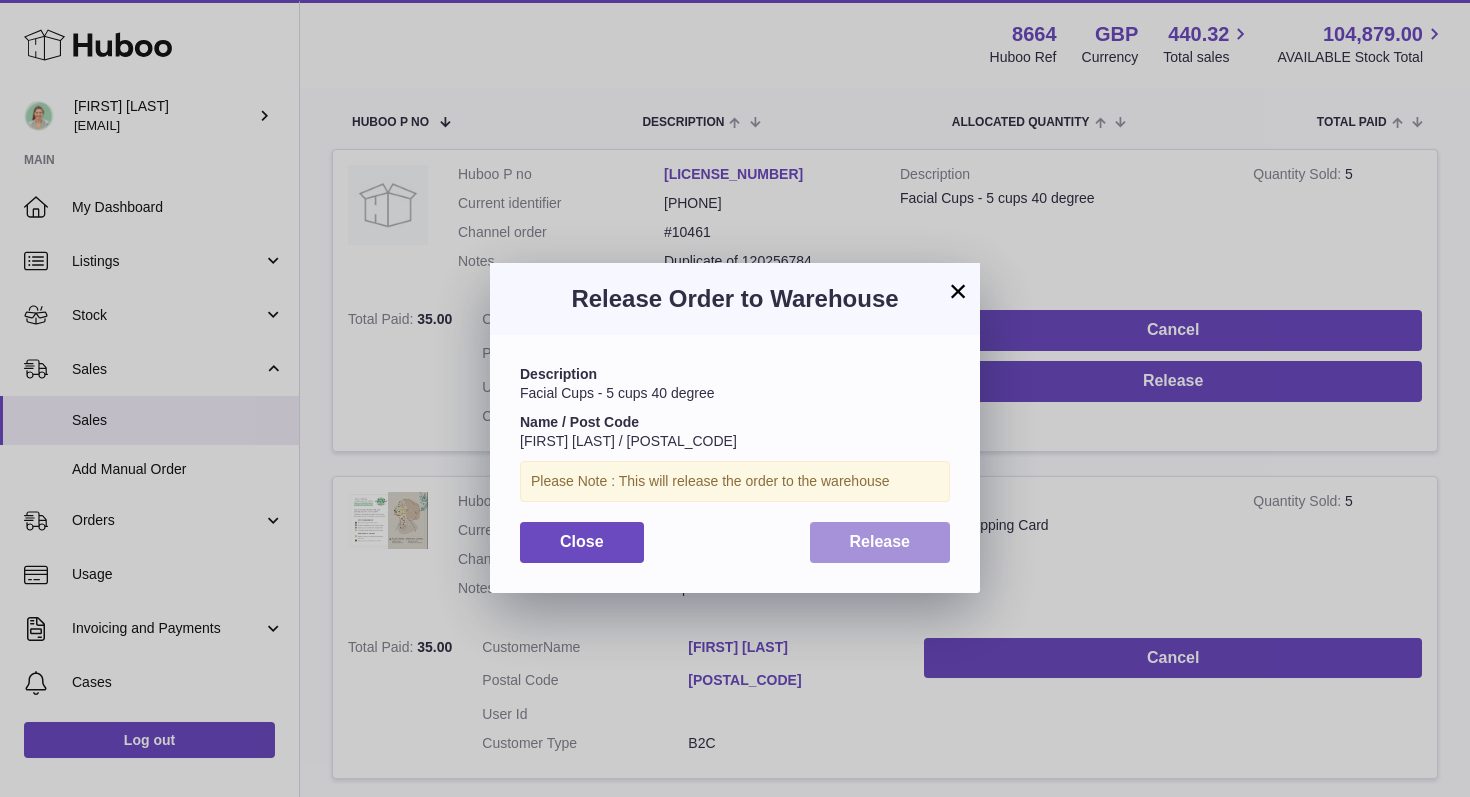 click on "Release" at bounding box center (880, 542) 